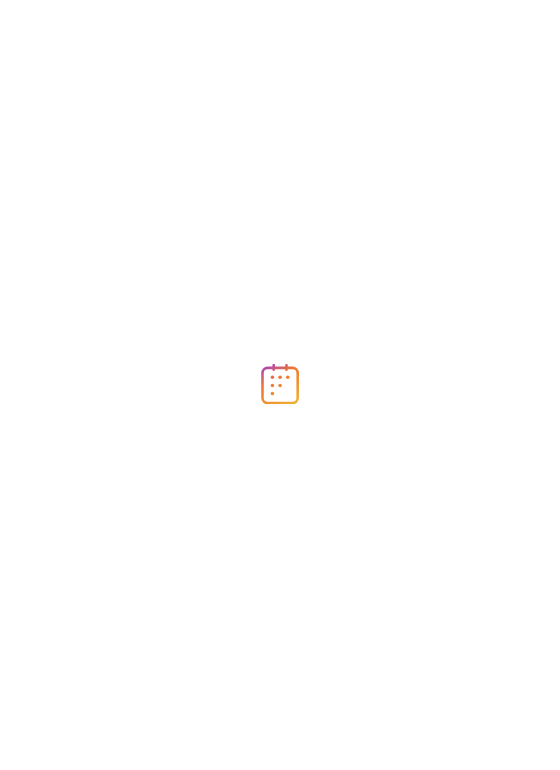 scroll, scrollTop: 0, scrollLeft: 0, axis: both 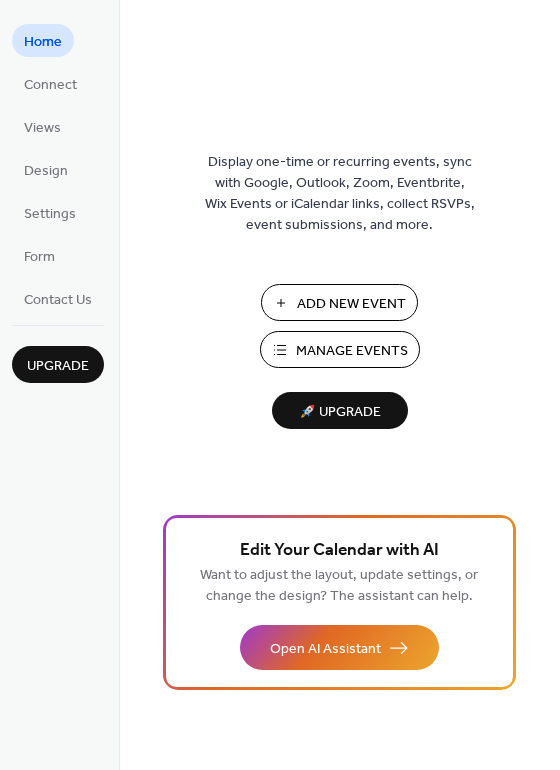 click on "Manage Events" at bounding box center [340, 349] 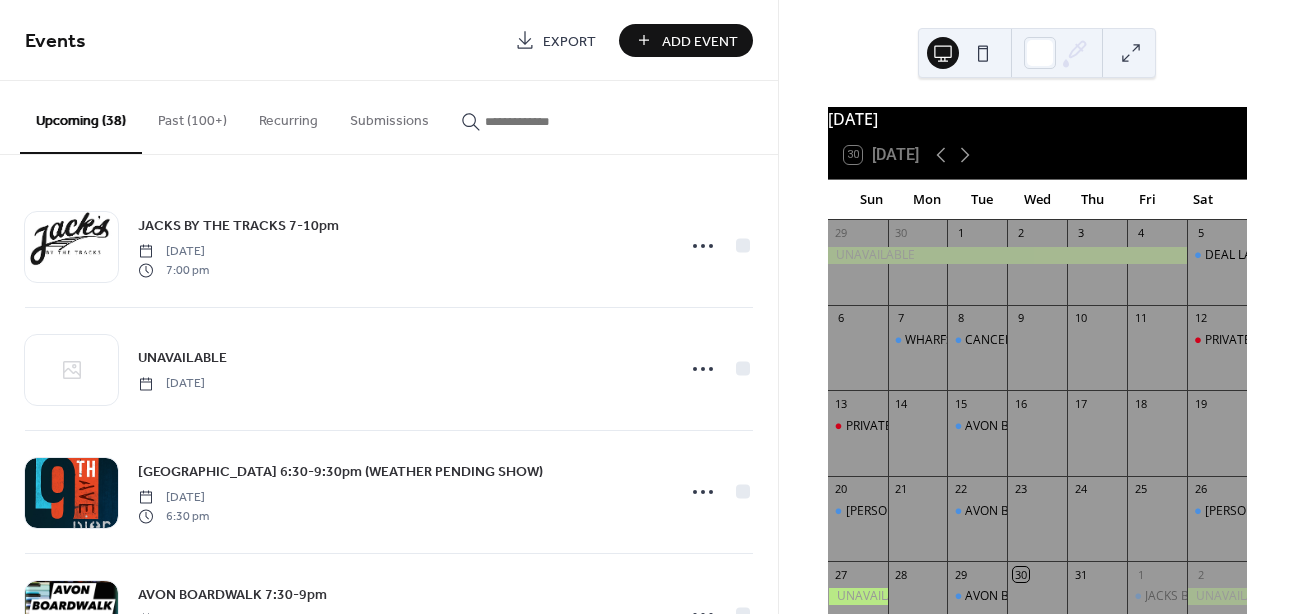 scroll, scrollTop: 0, scrollLeft: 0, axis: both 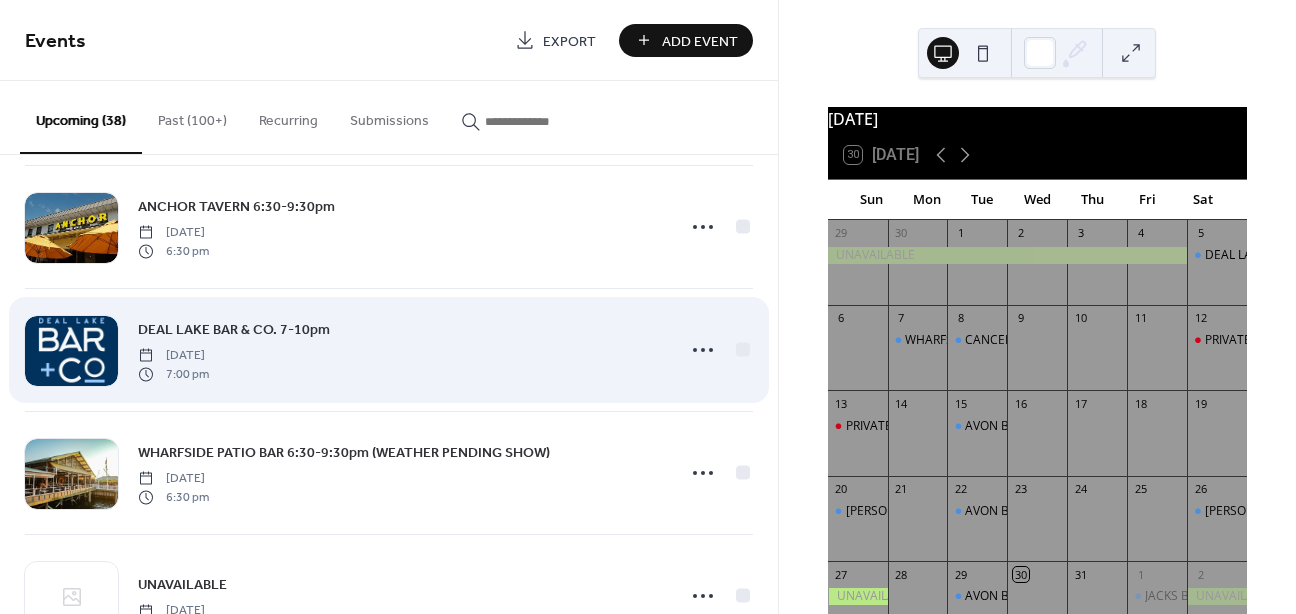 click on "DEAL LAKE BAR & CO. 7-10pm [DATE] 7:00 pm" at bounding box center (400, 350) 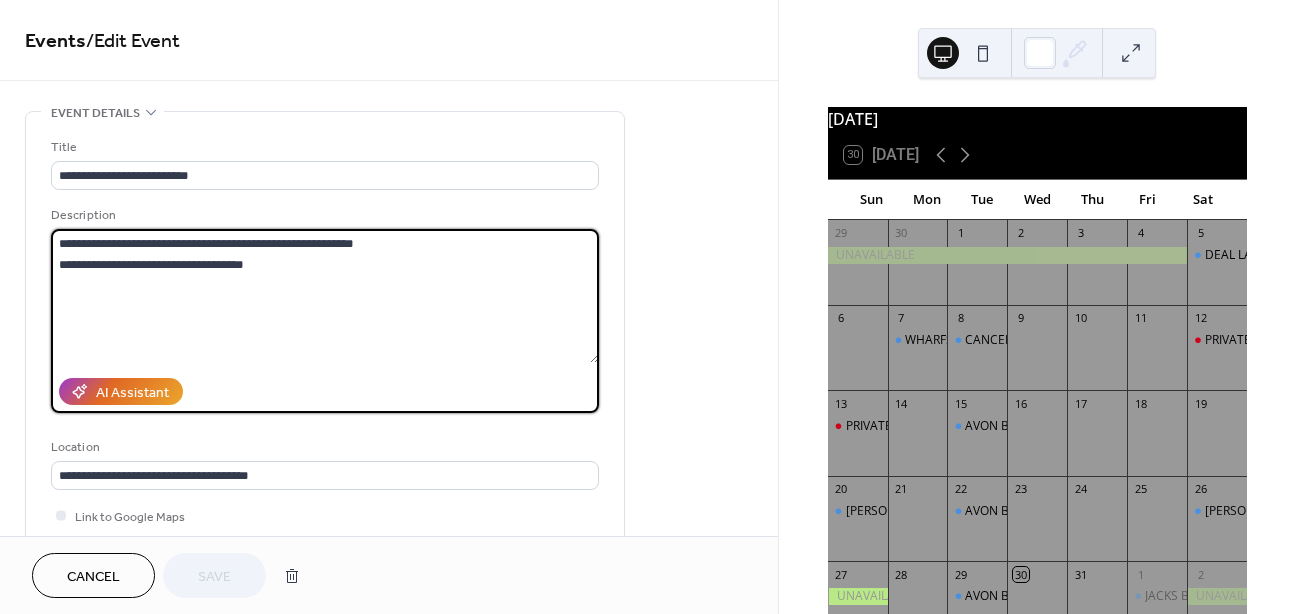 drag, startPoint x: 59, startPoint y: 239, endPoint x: 287, endPoint y: 295, distance: 234.77649 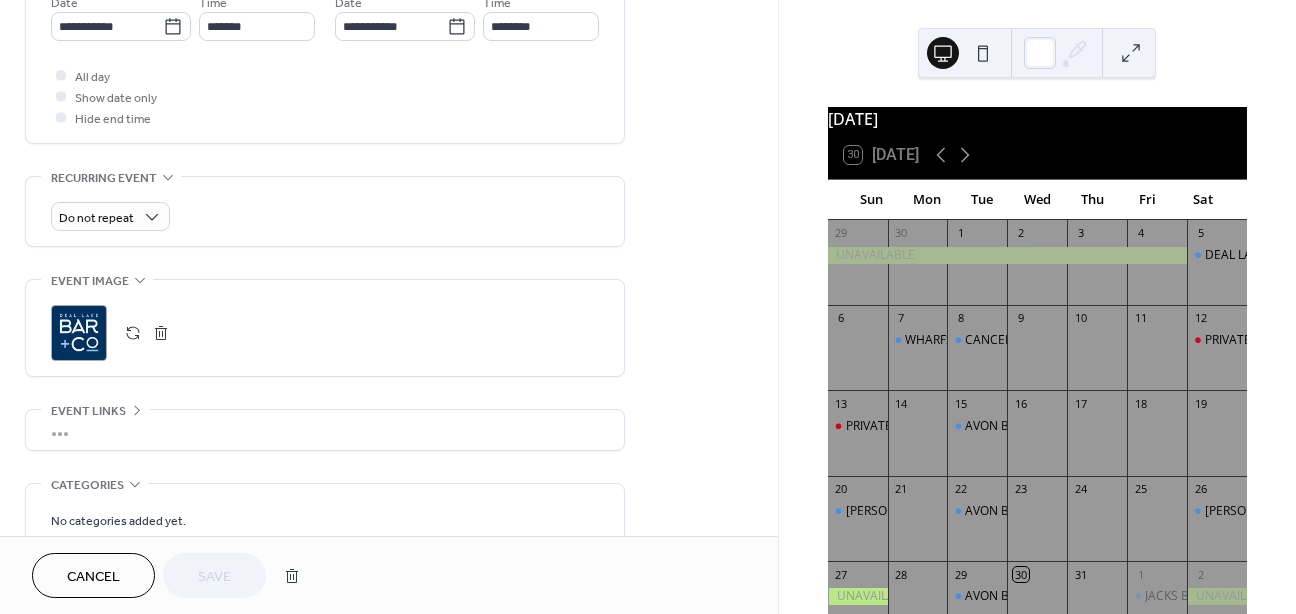 scroll, scrollTop: 877, scrollLeft: 0, axis: vertical 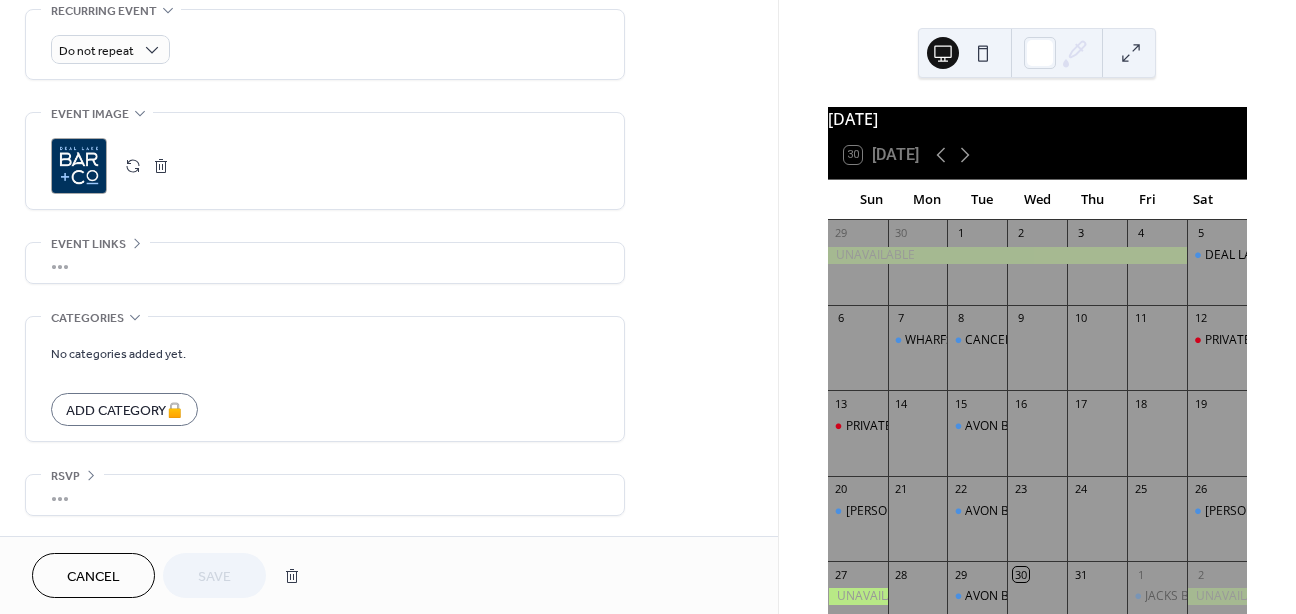 click on "Cancel" at bounding box center [93, 575] 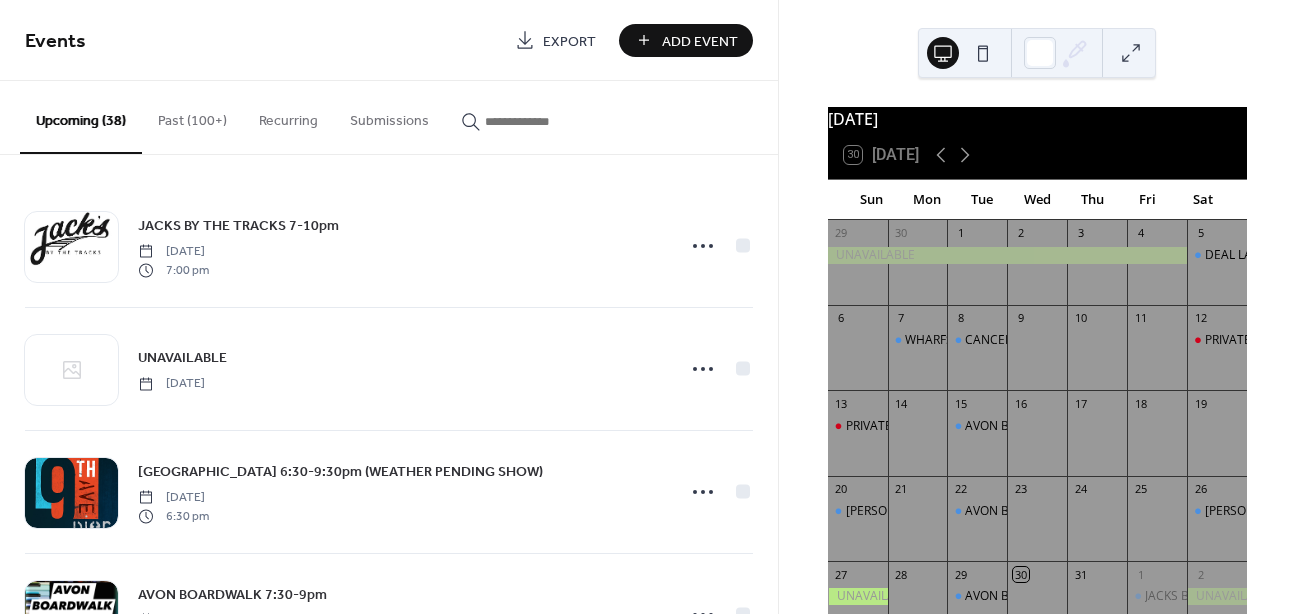 click on "Add Event" at bounding box center [700, 41] 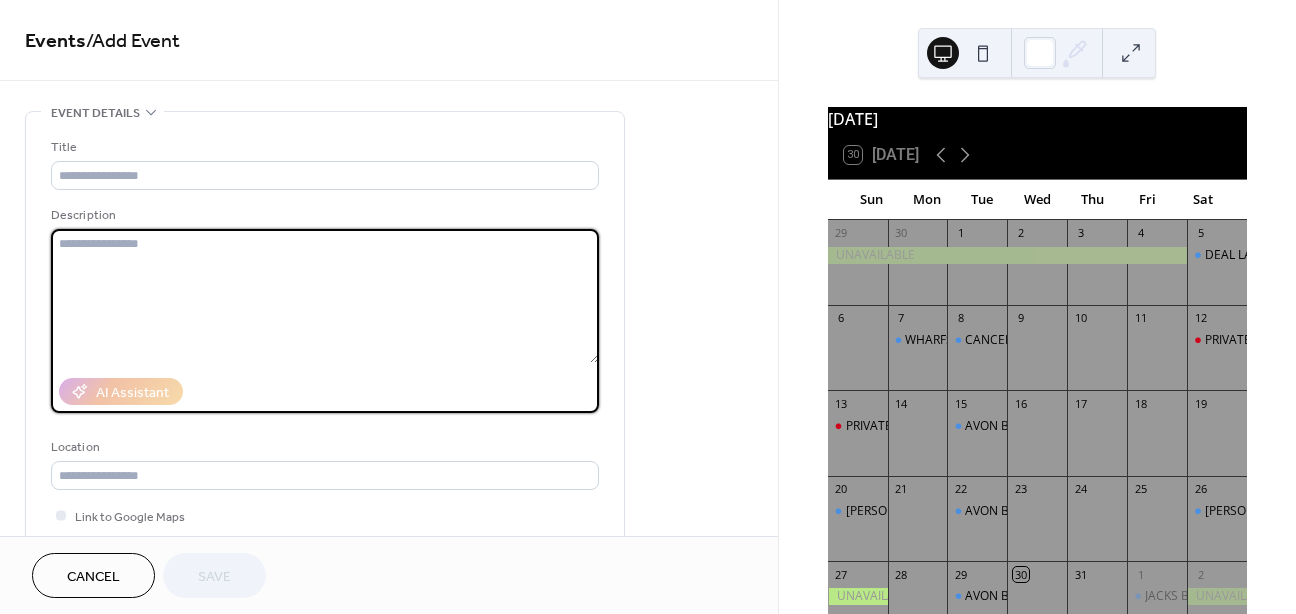click at bounding box center [325, 296] 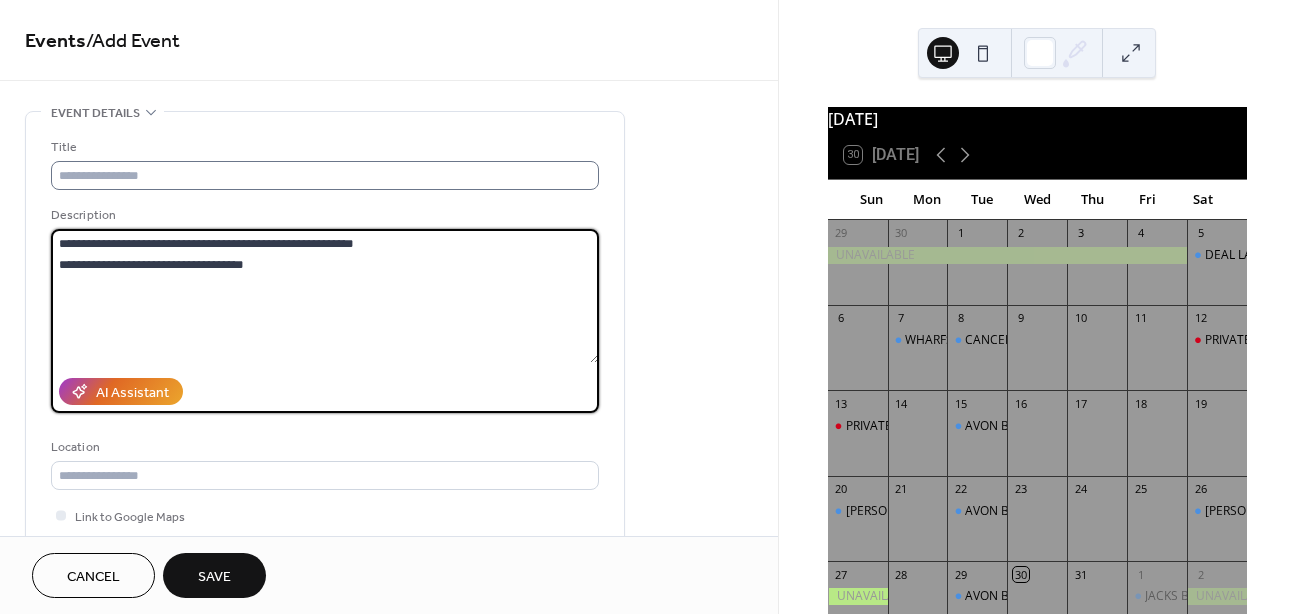 type on "**********" 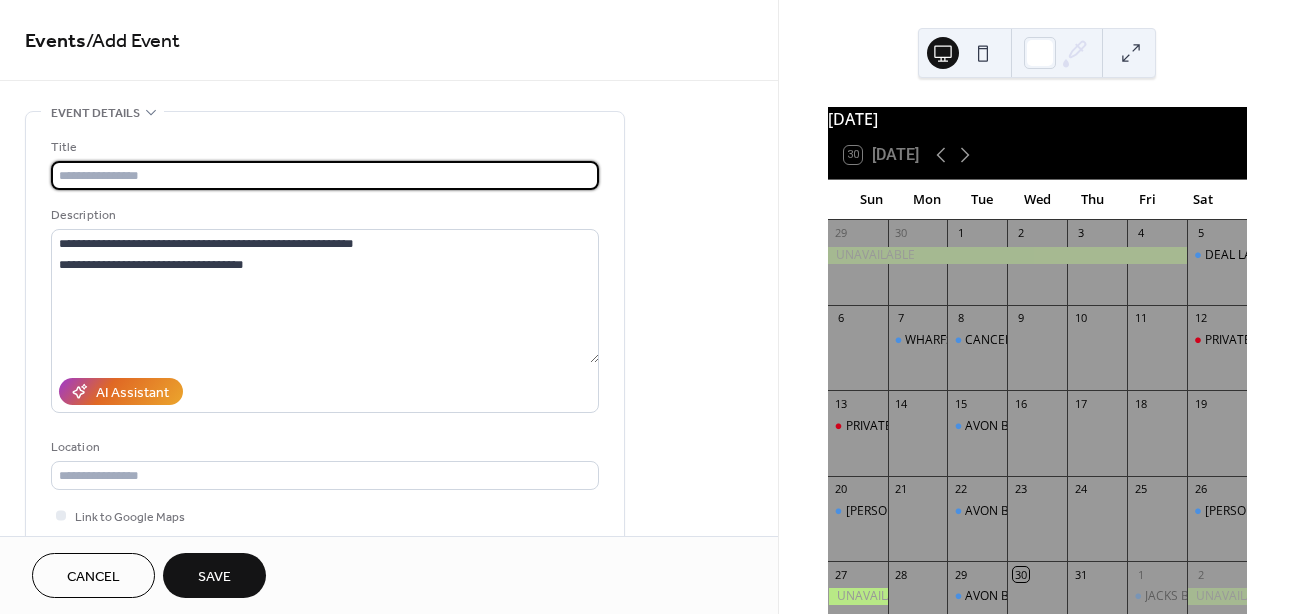 click at bounding box center (325, 175) 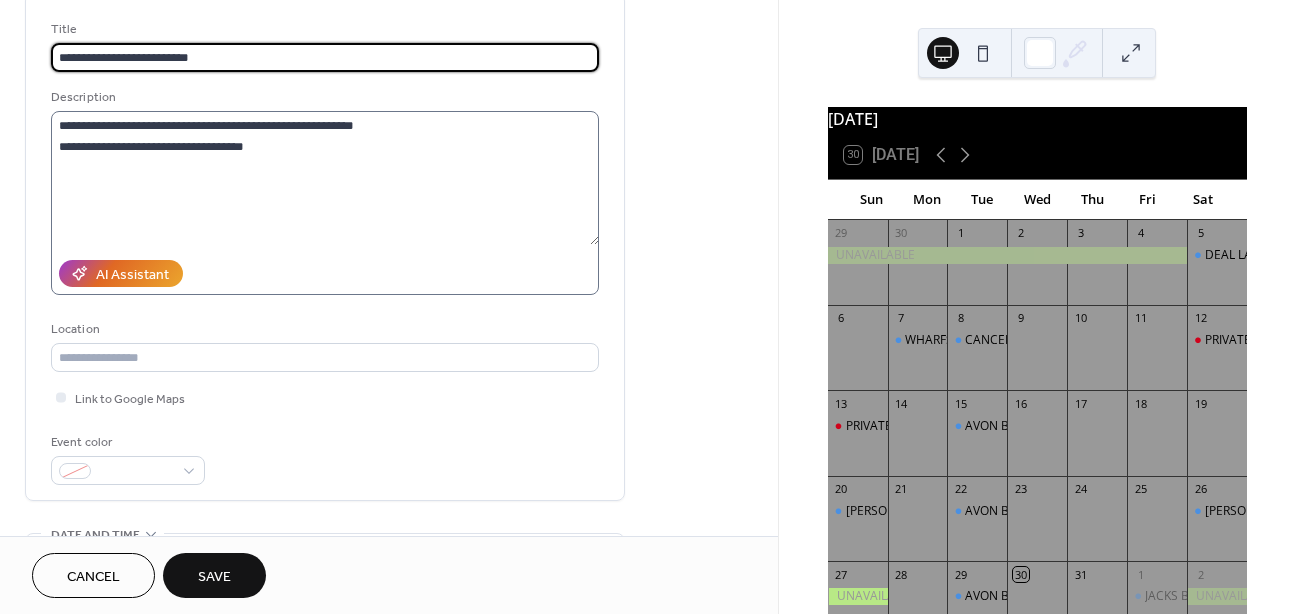 scroll, scrollTop: 144, scrollLeft: 0, axis: vertical 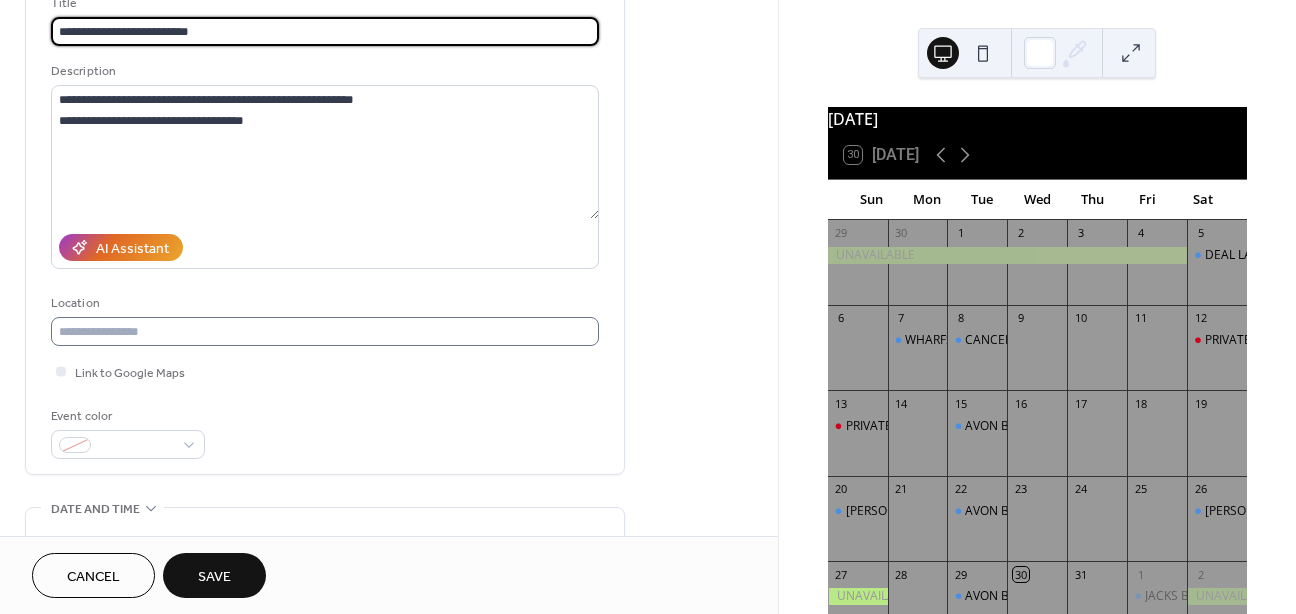 type on "**********" 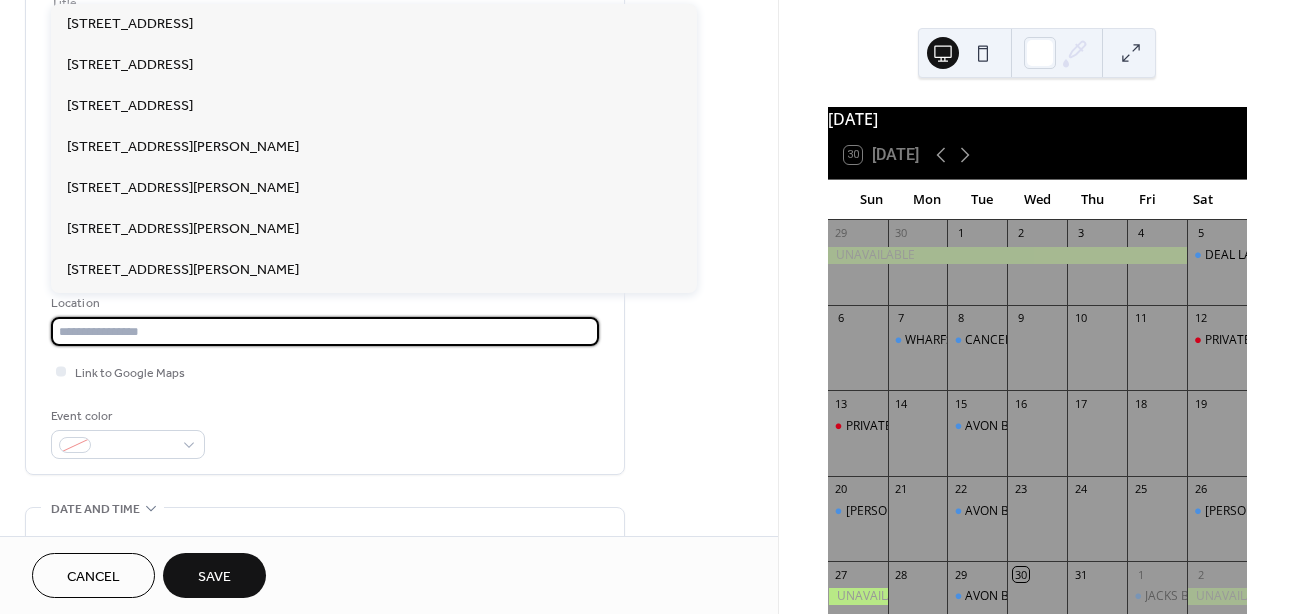 click at bounding box center (325, 331) 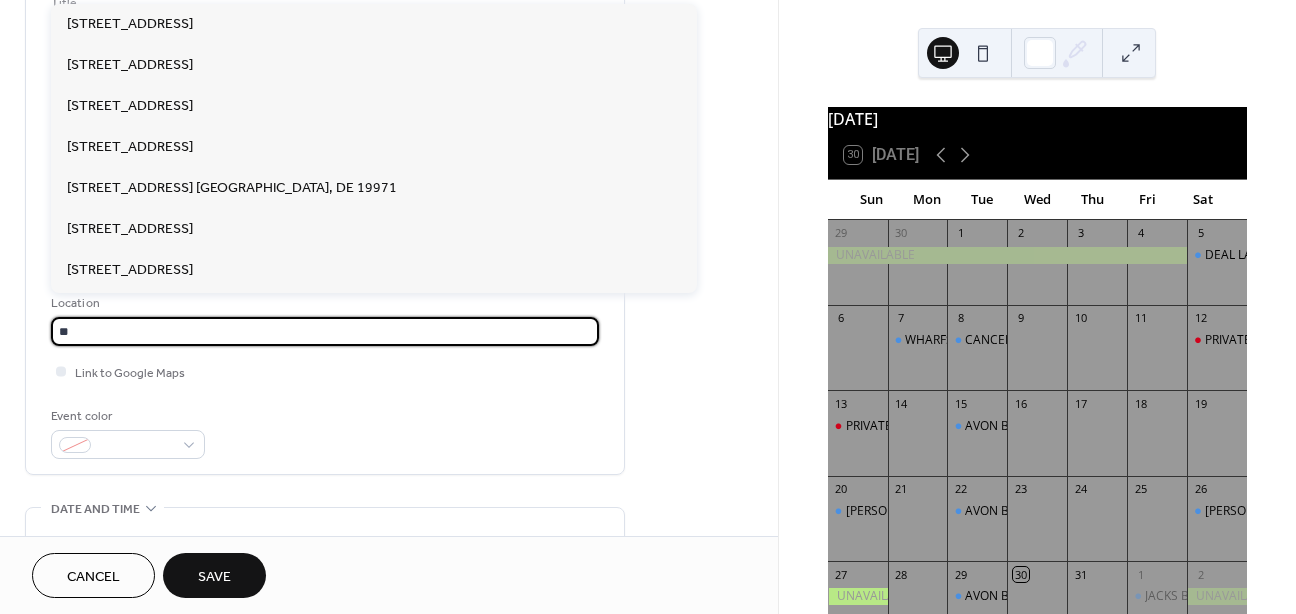 type on "*" 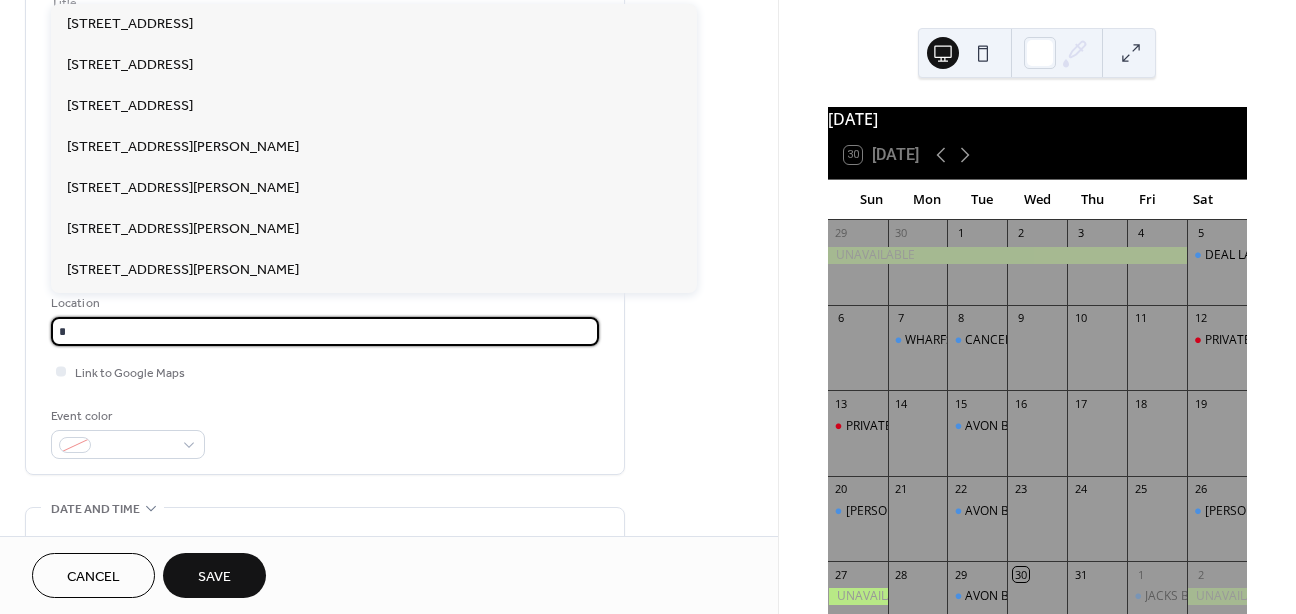 type on "*" 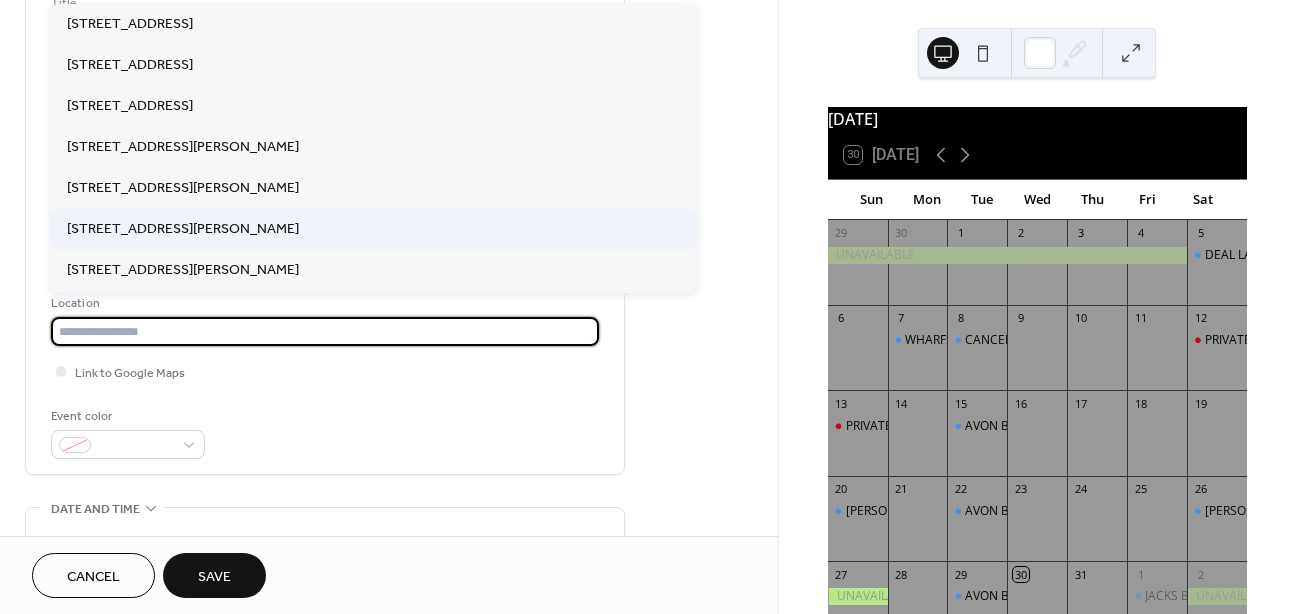 paste on "**********" 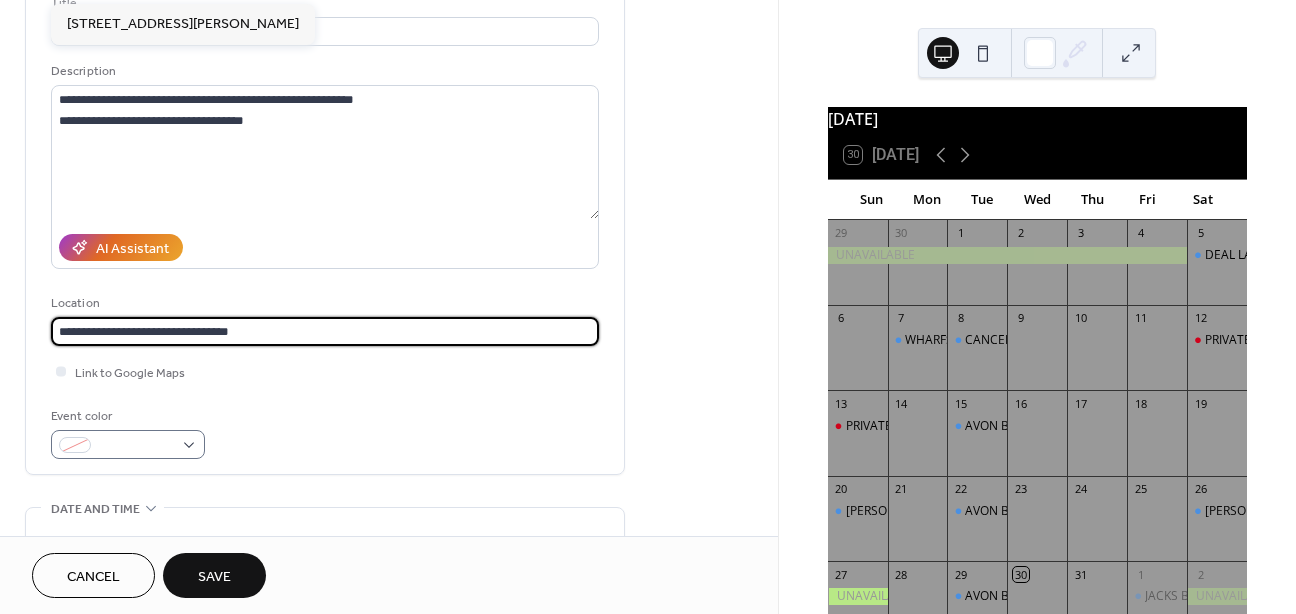 type on "**********" 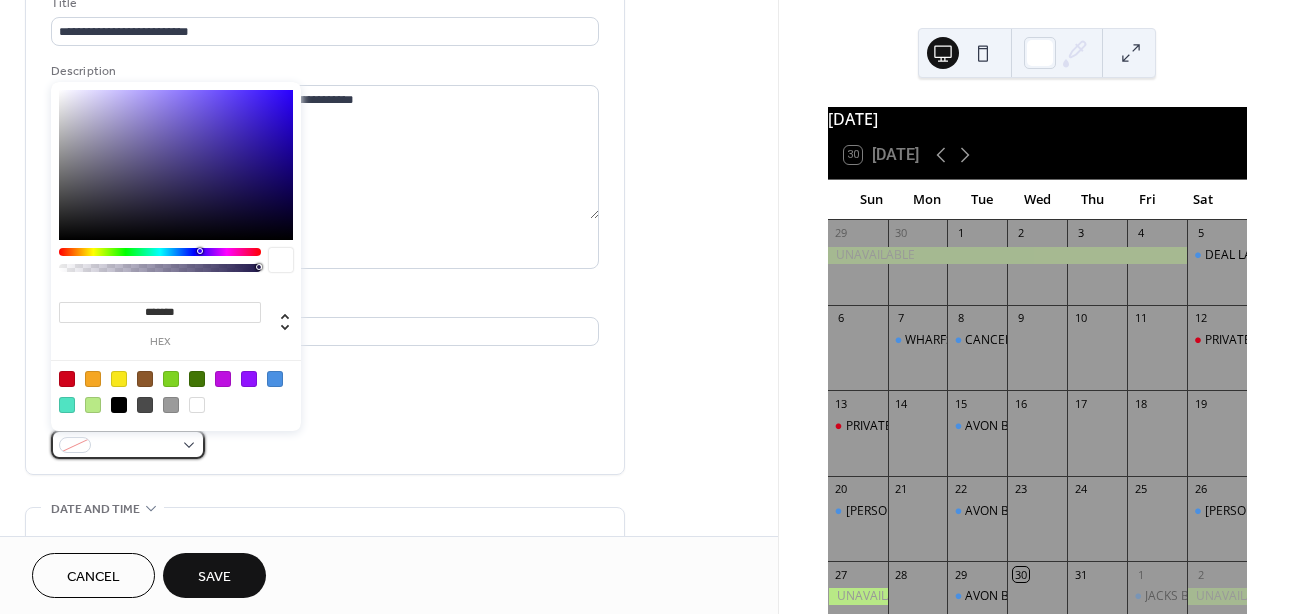 click at bounding box center [136, 446] 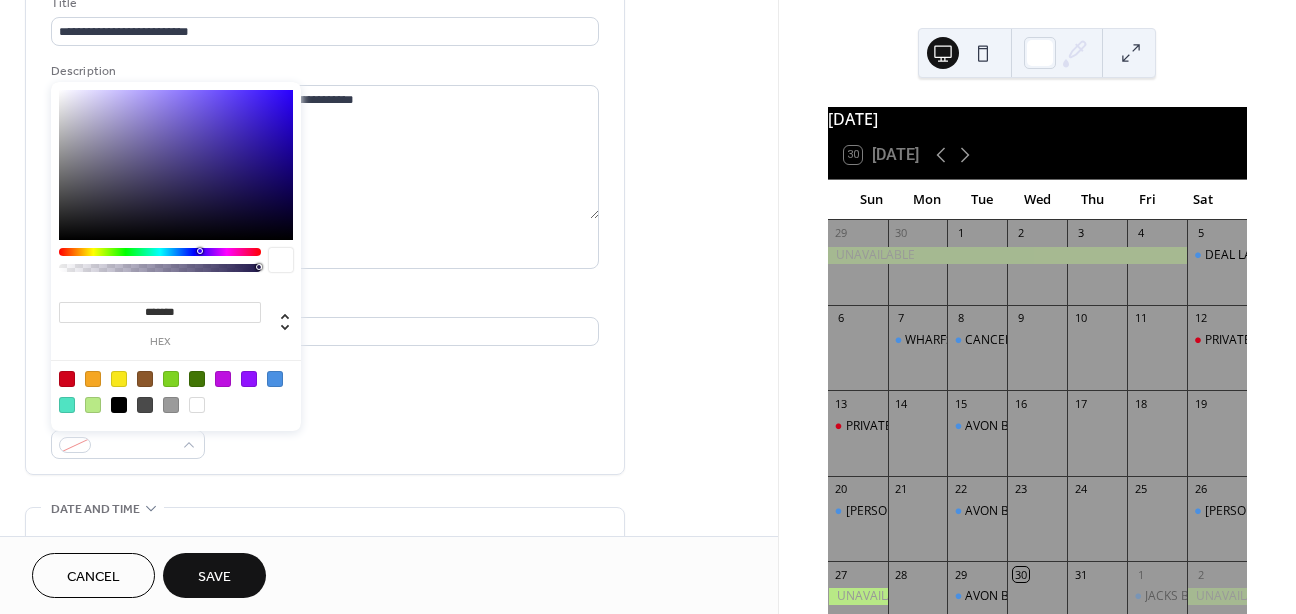 click at bounding box center [275, 379] 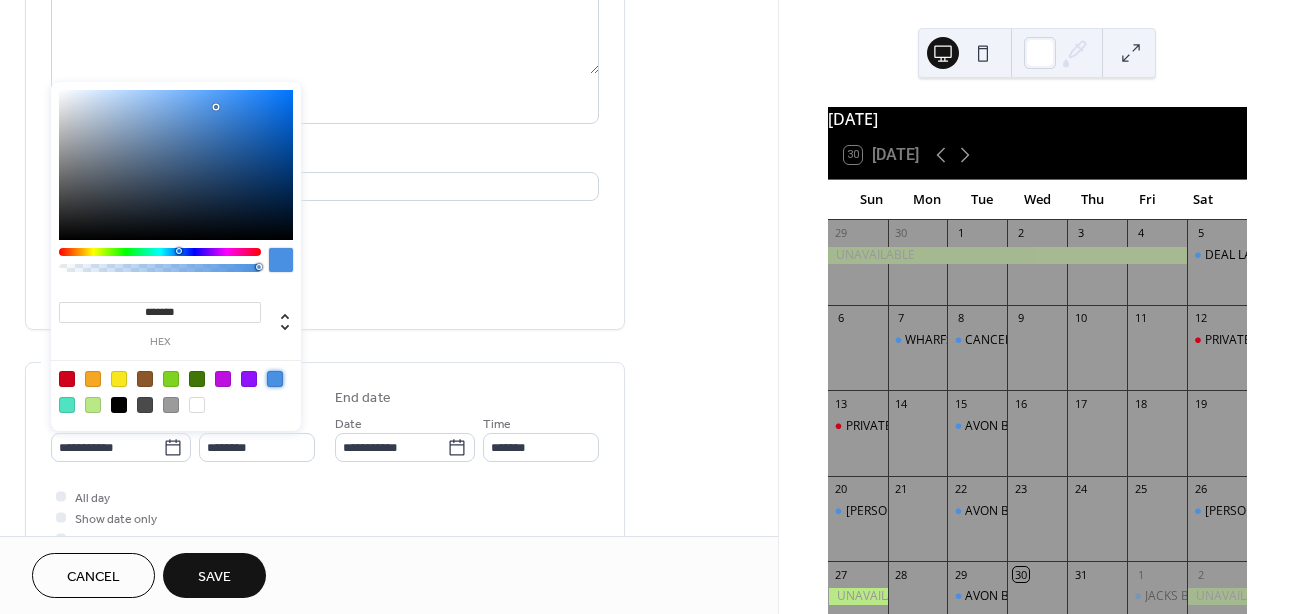 scroll, scrollTop: 279, scrollLeft: 0, axis: vertical 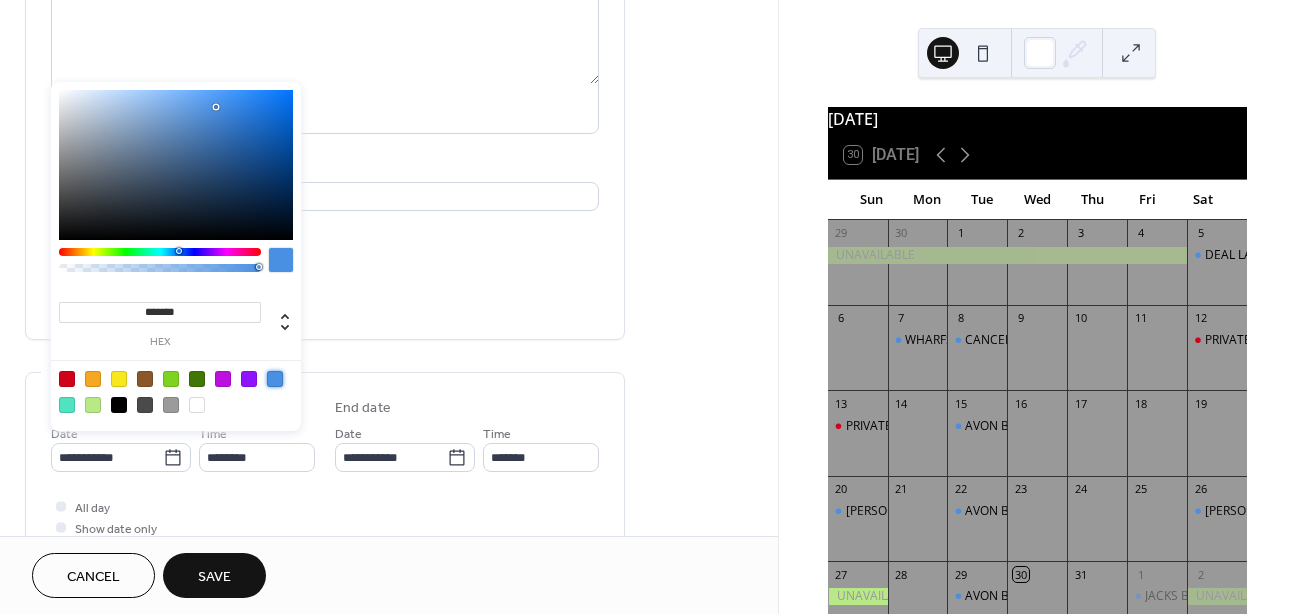 click on "**********" at bounding box center [325, 478] 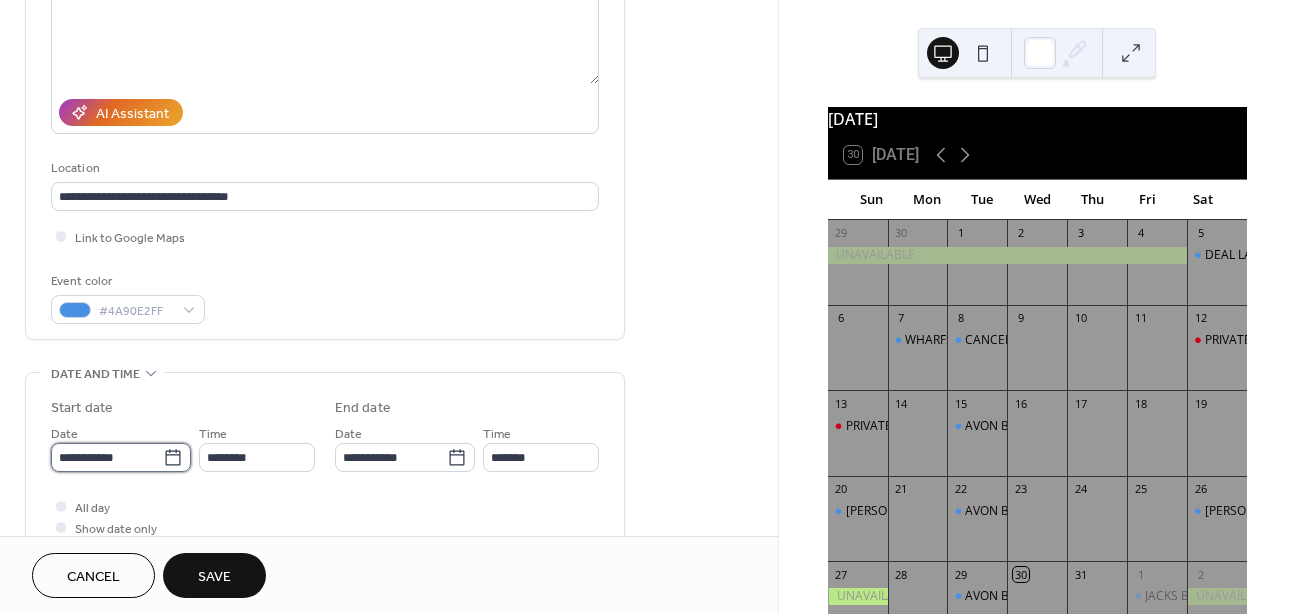 click on "**********" at bounding box center (107, 457) 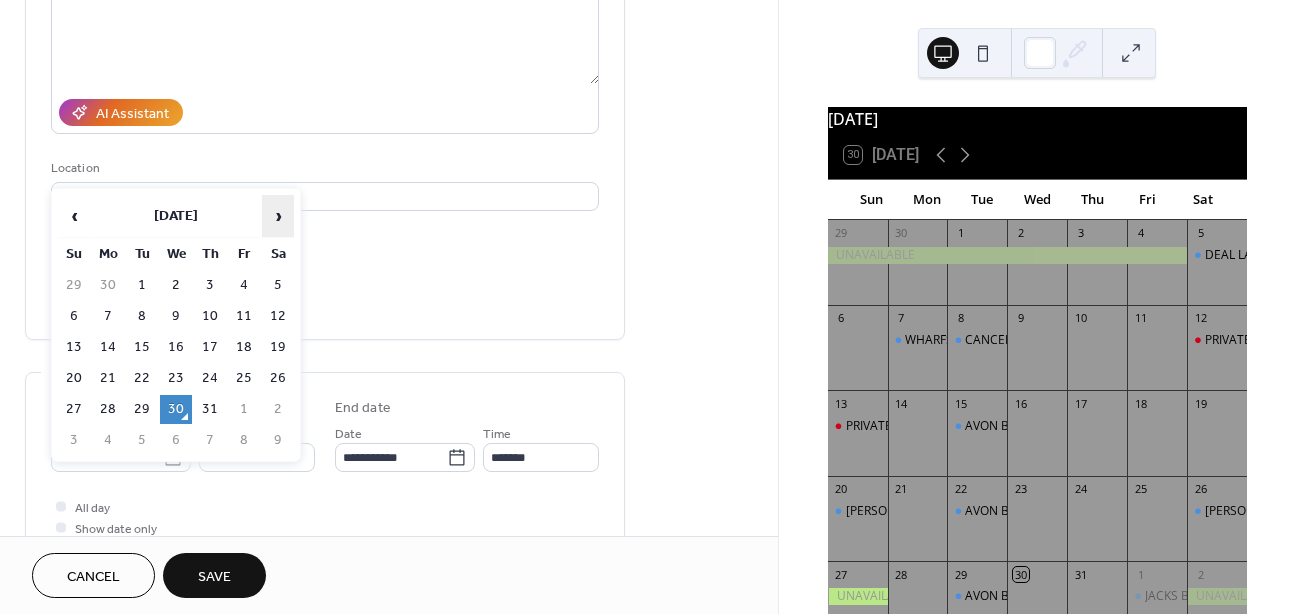 click on "›" at bounding box center (278, 216) 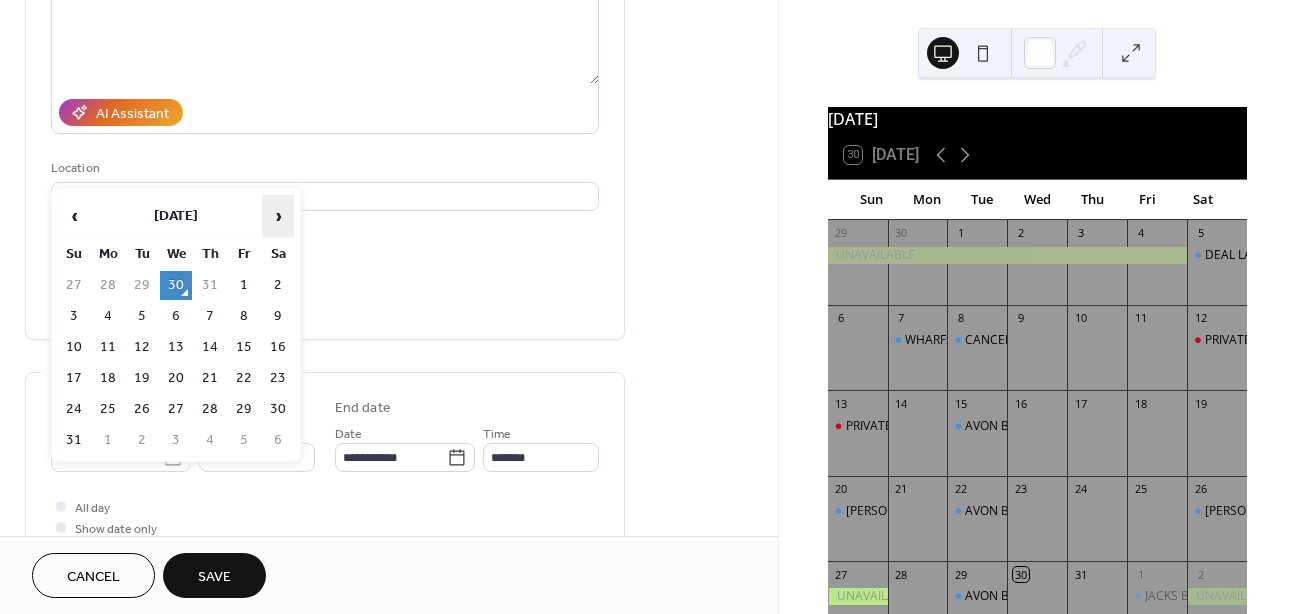 click on "›" at bounding box center [278, 216] 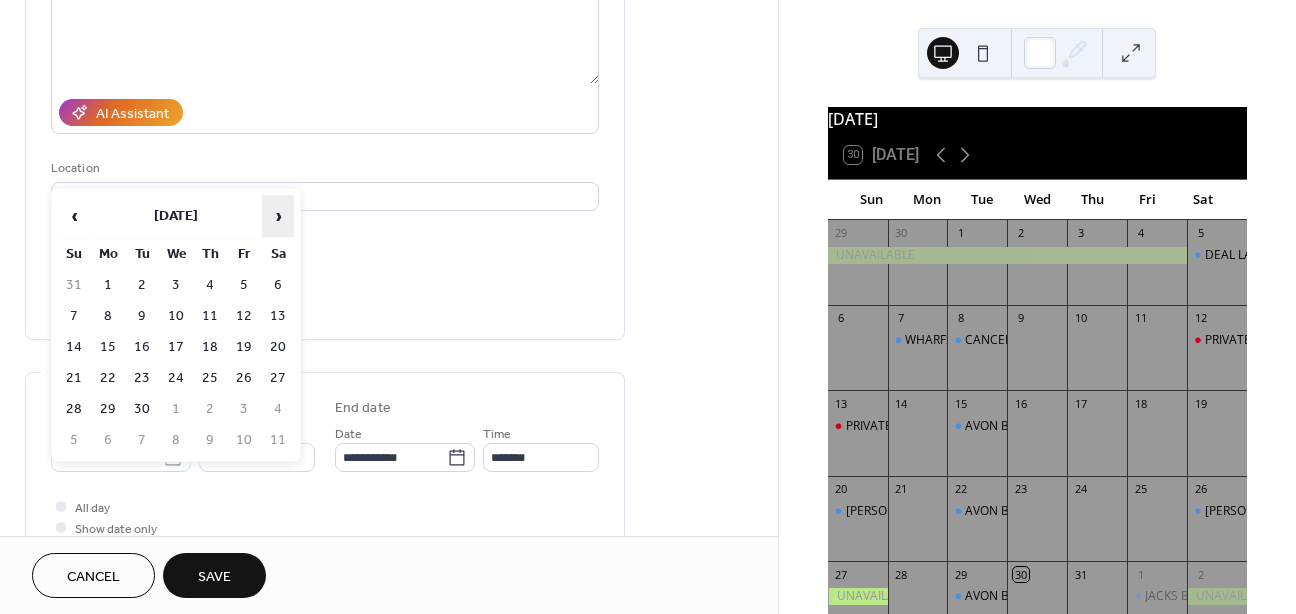 click on "›" at bounding box center [278, 216] 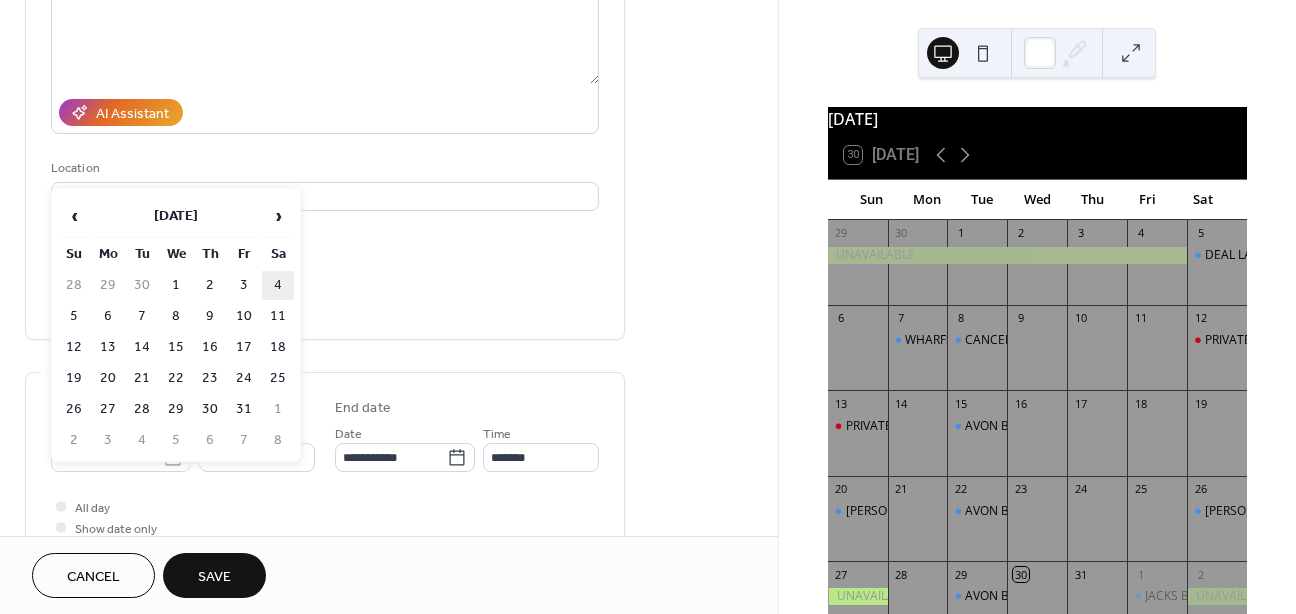 click on "4" at bounding box center [278, 285] 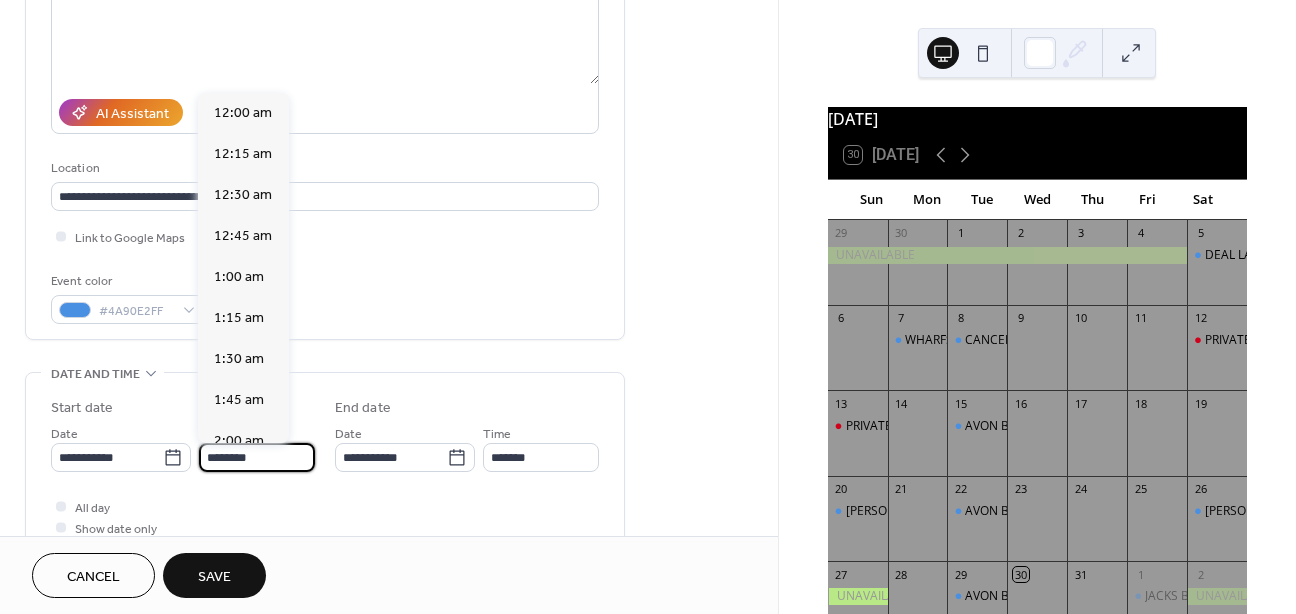 click on "********" at bounding box center [257, 457] 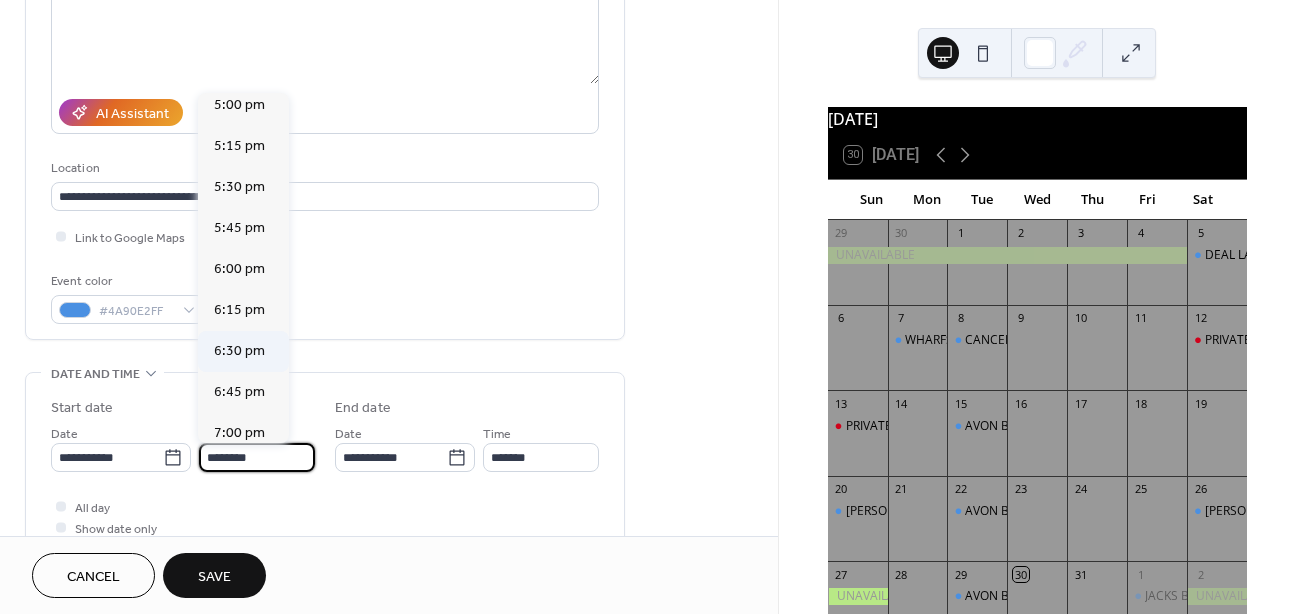scroll, scrollTop: 2801, scrollLeft: 0, axis: vertical 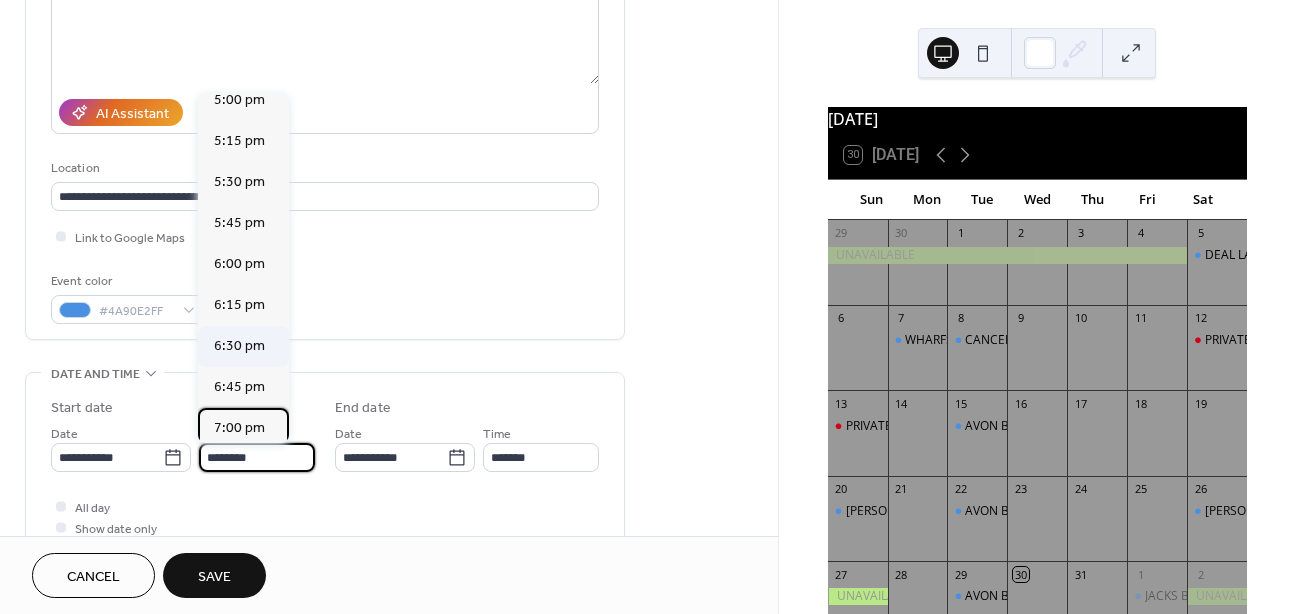 click on "7:00 pm" at bounding box center [239, 428] 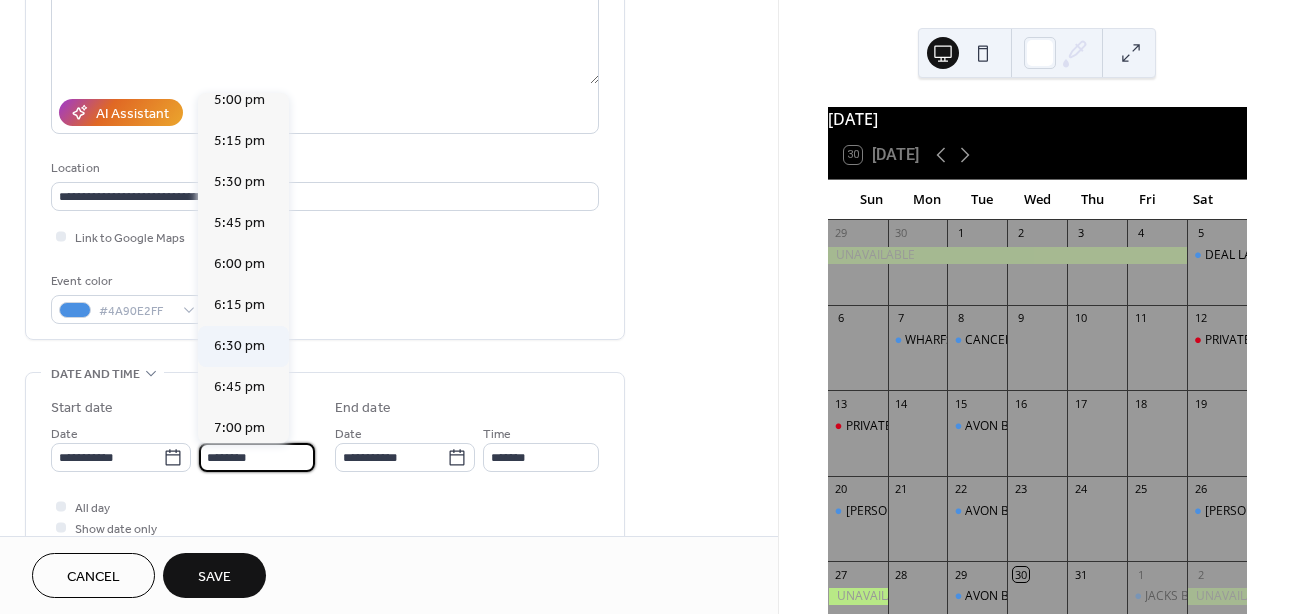 type on "*******" 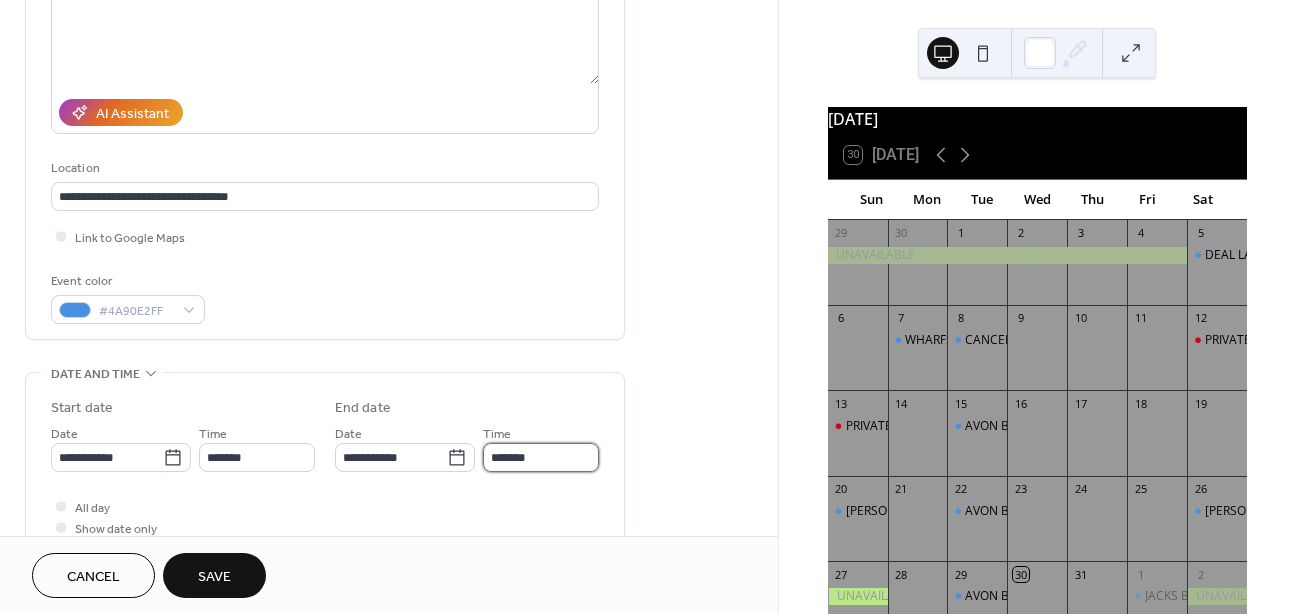 click on "*******" at bounding box center [541, 457] 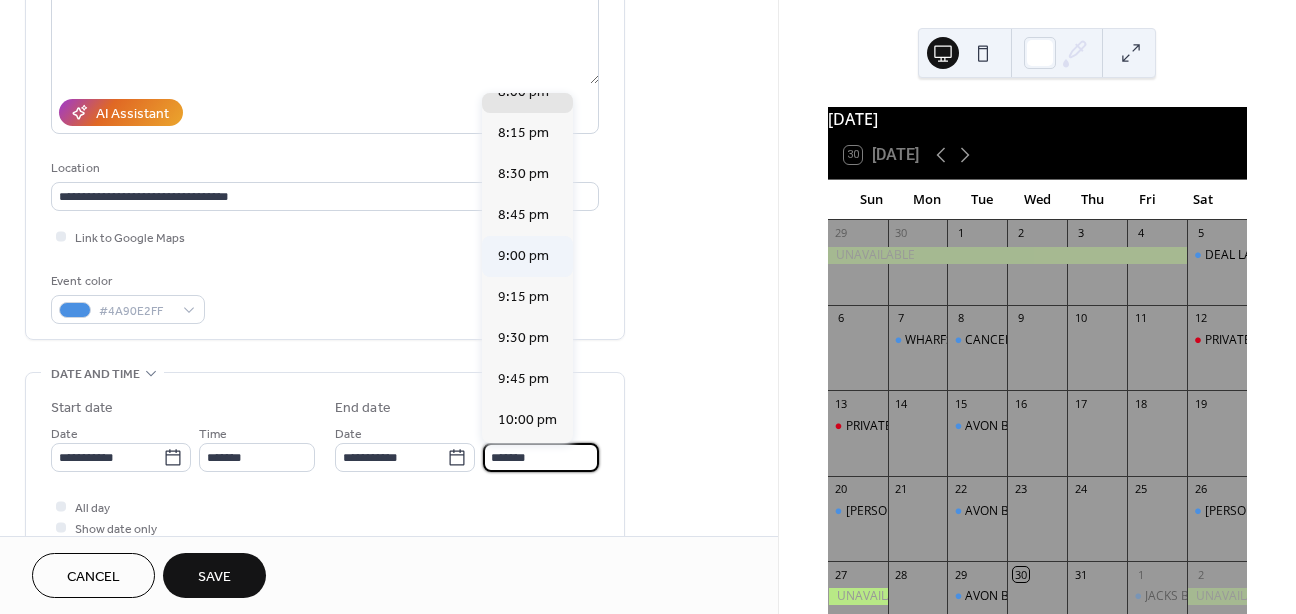 scroll, scrollTop: 176, scrollLeft: 0, axis: vertical 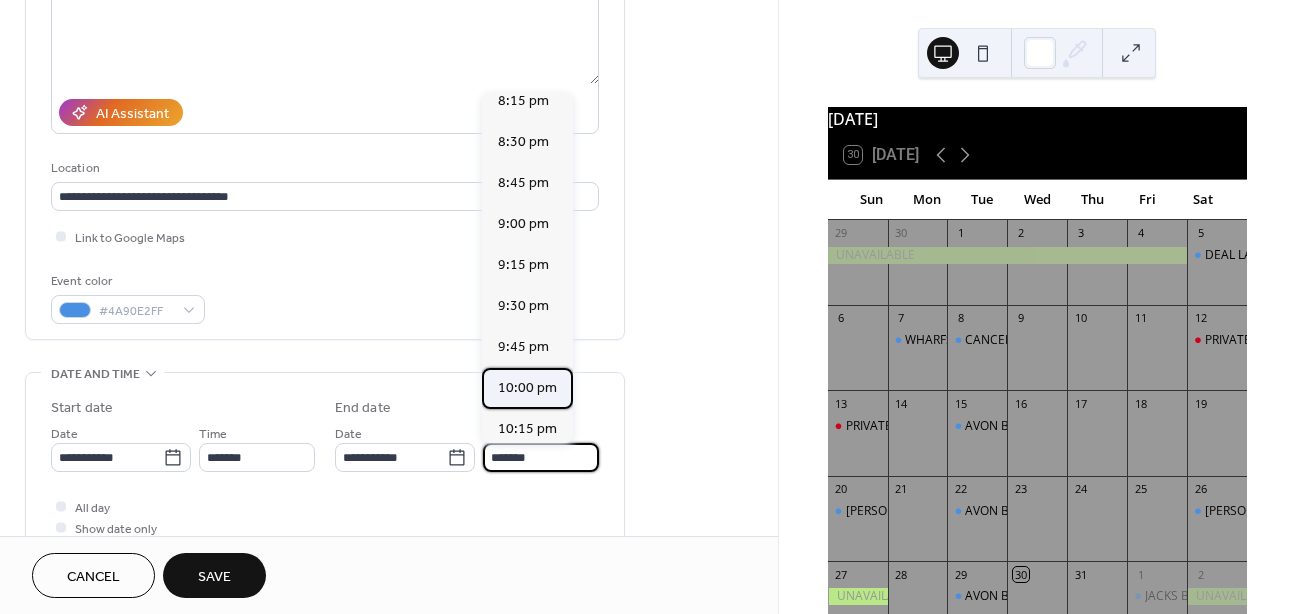 click on "10:00 pm" at bounding box center (527, 388) 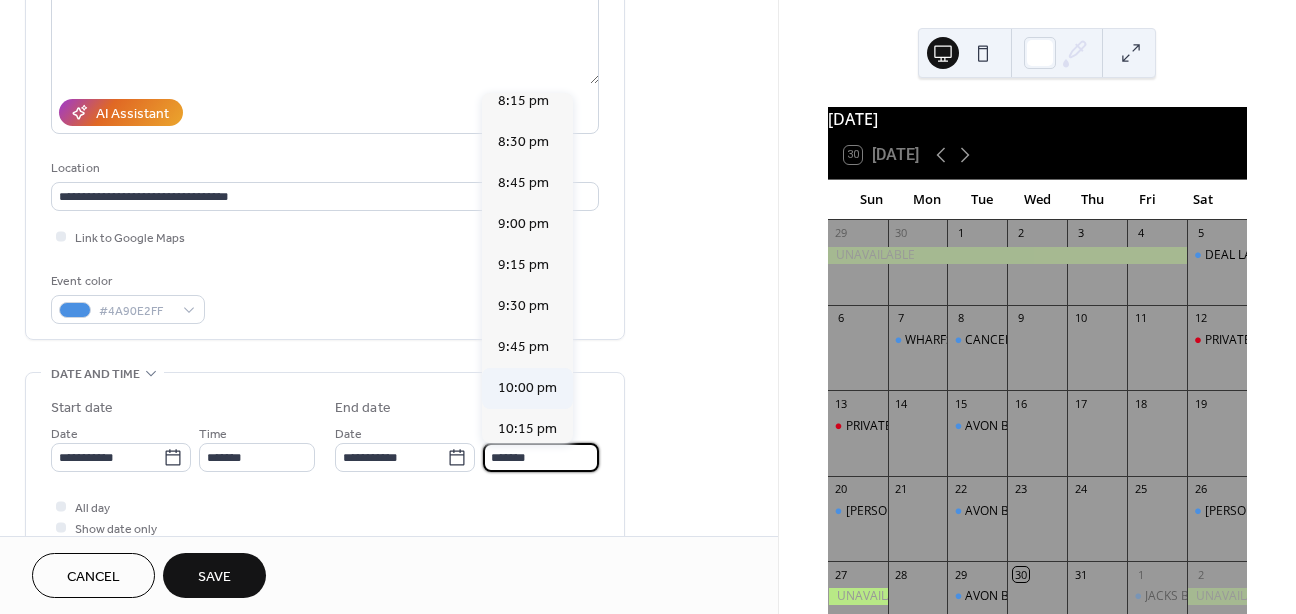 type on "********" 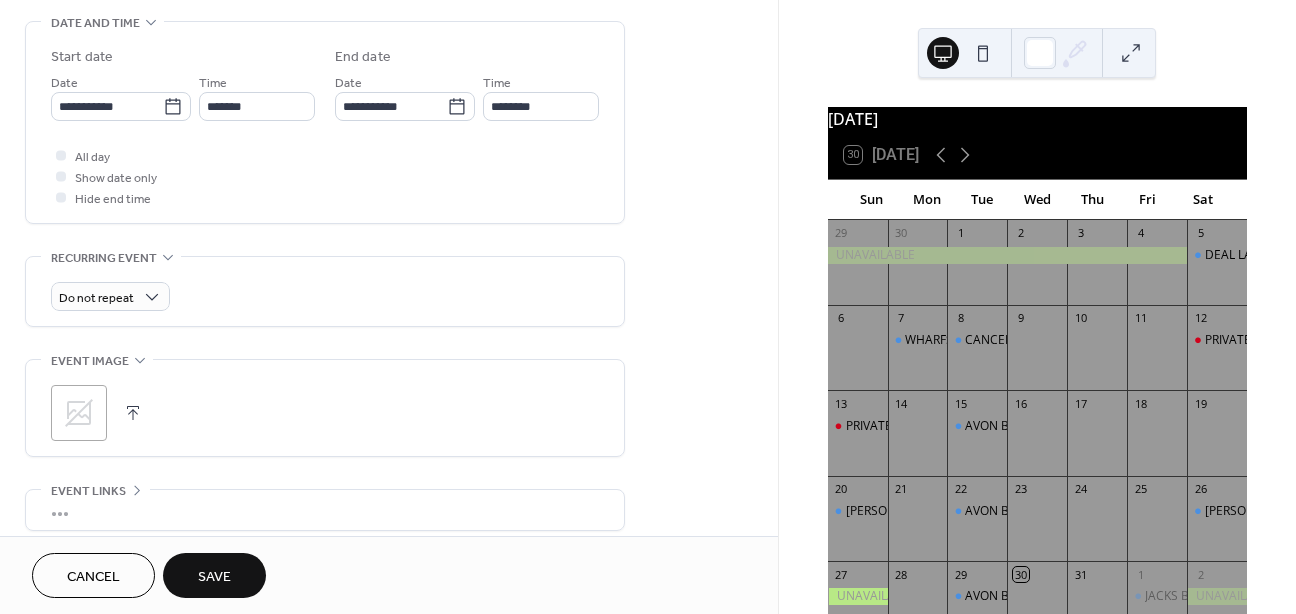 scroll, scrollTop: 629, scrollLeft: 0, axis: vertical 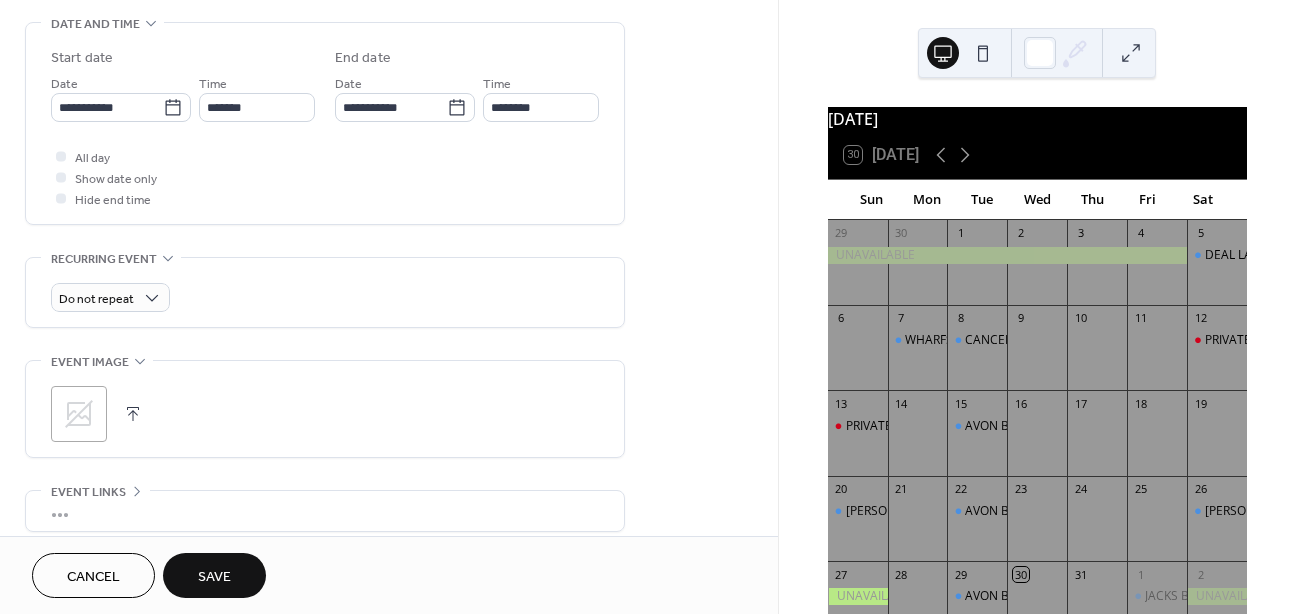 click 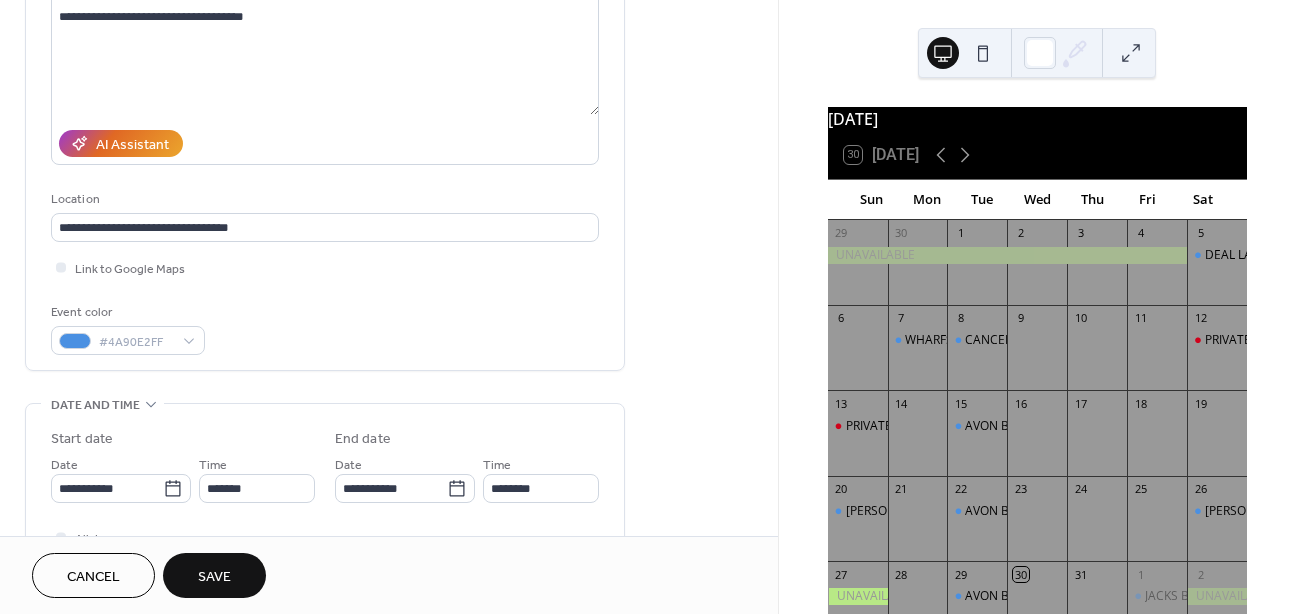 scroll, scrollTop: 152, scrollLeft: 0, axis: vertical 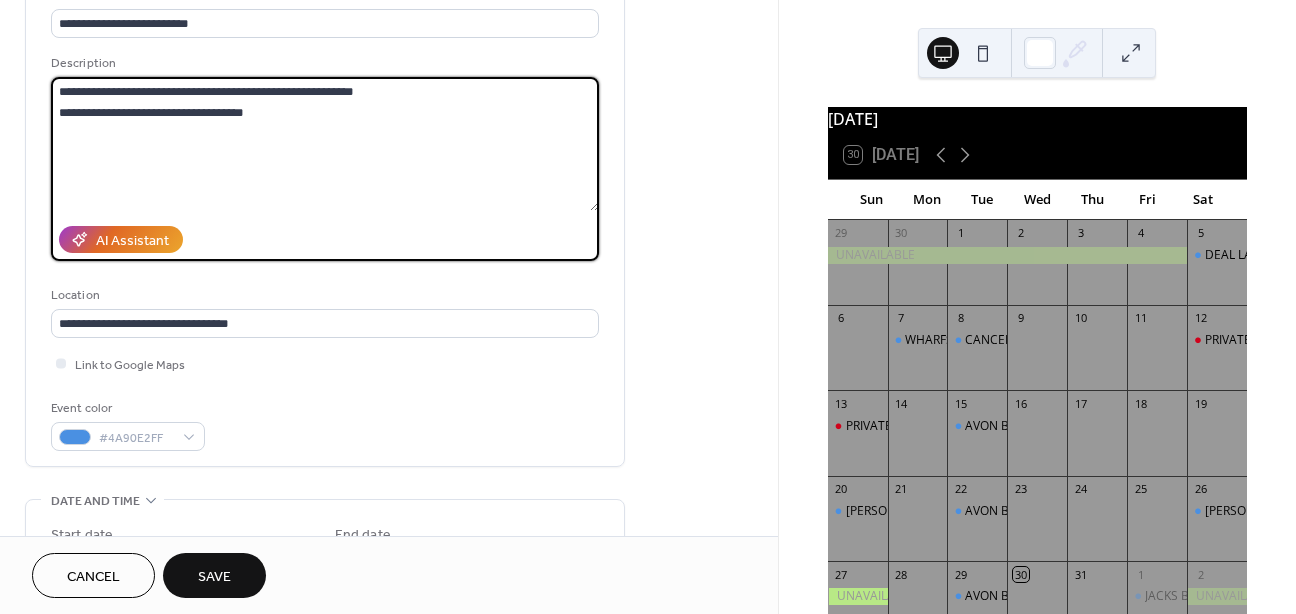 drag, startPoint x: 292, startPoint y: 117, endPoint x: 50, endPoint y: 45, distance: 252.48366 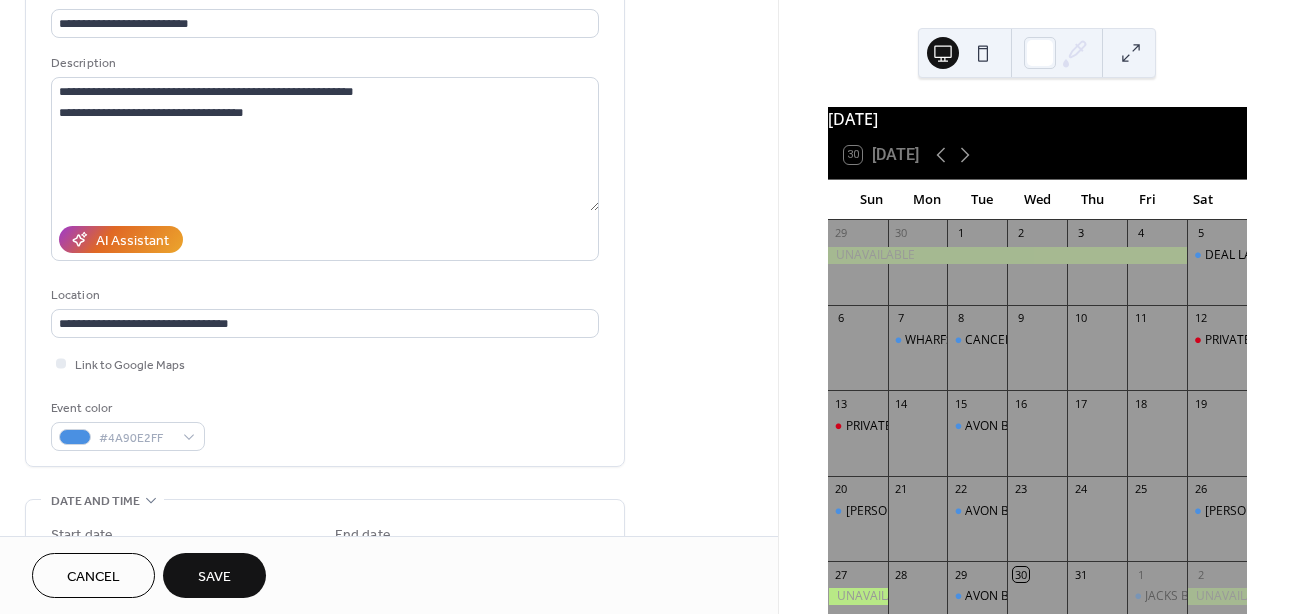 click on "Save" at bounding box center (214, 577) 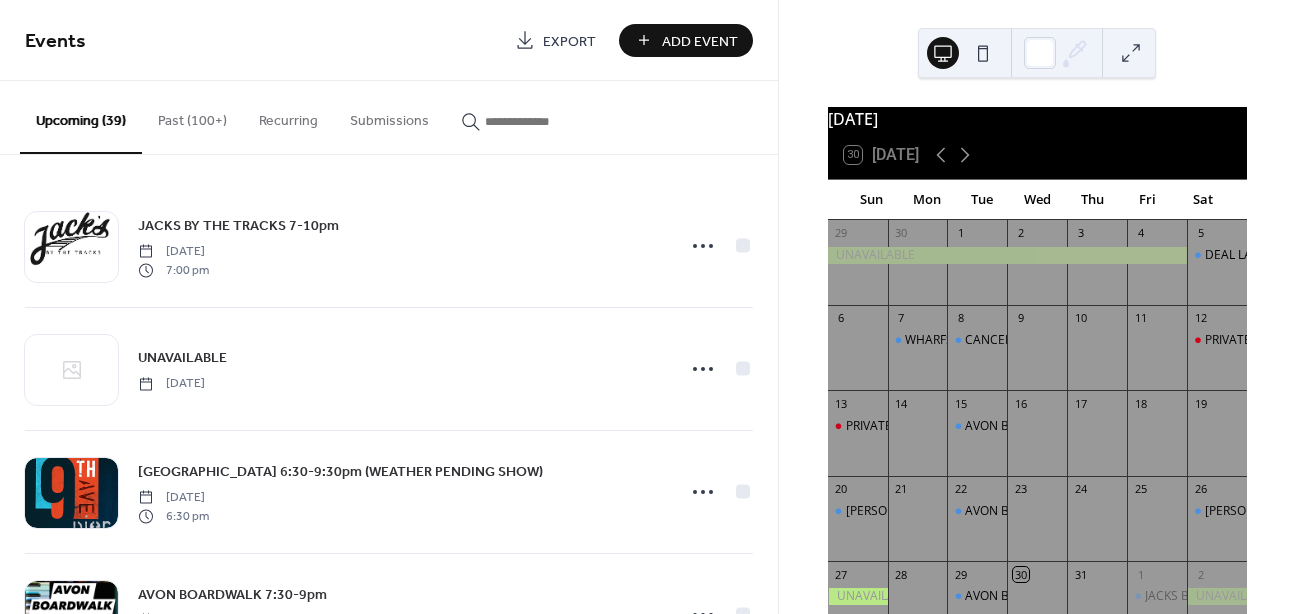 click on "Add Event" at bounding box center [700, 41] 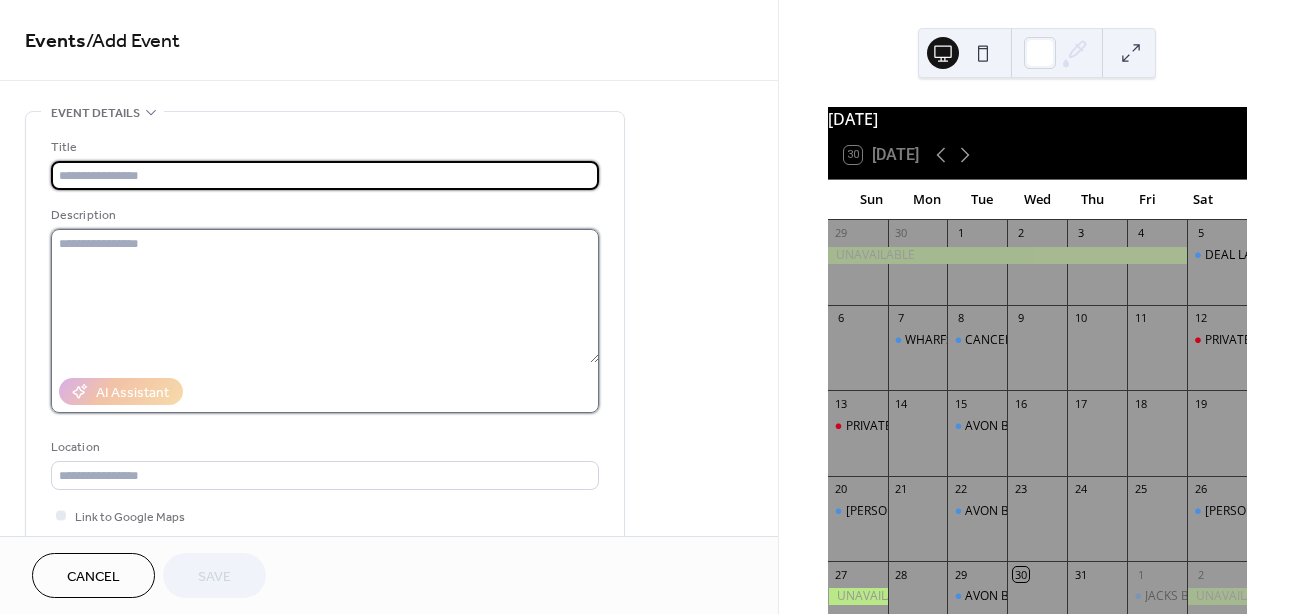 click at bounding box center [325, 296] 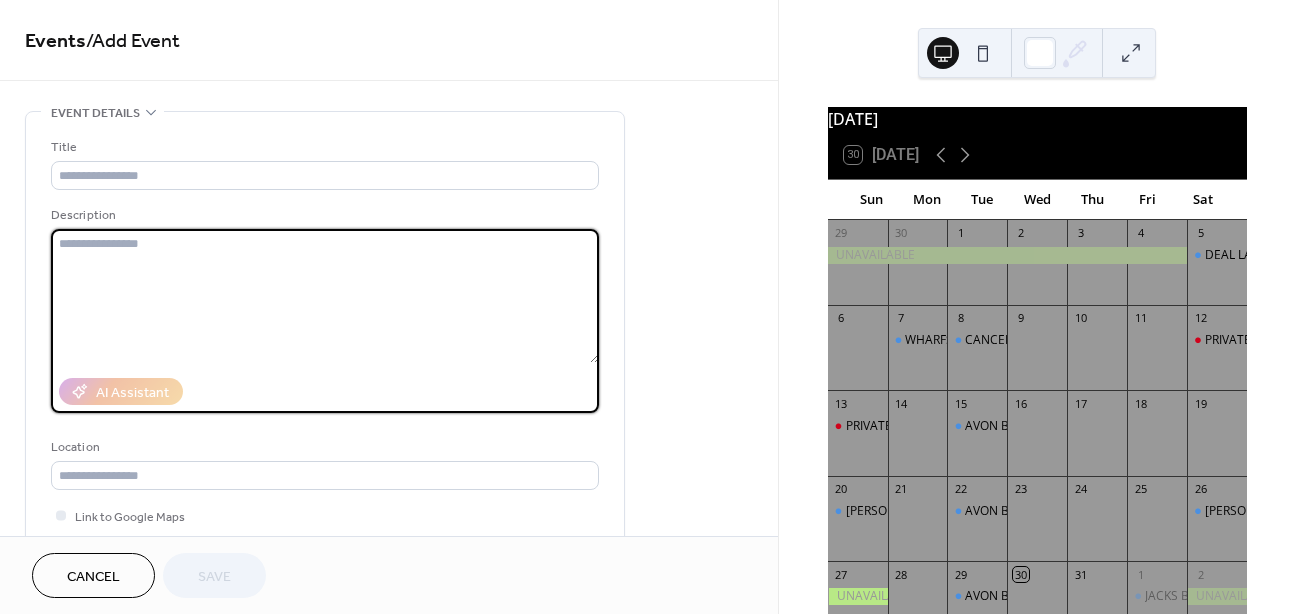 paste on "**********" 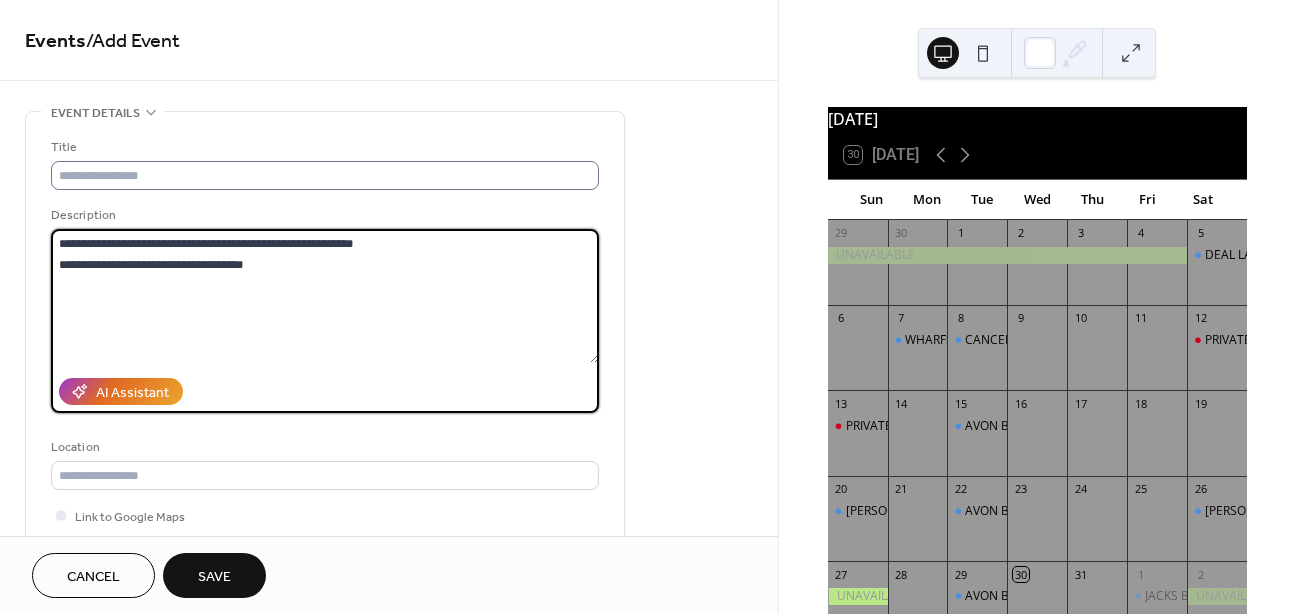 type on "**********" 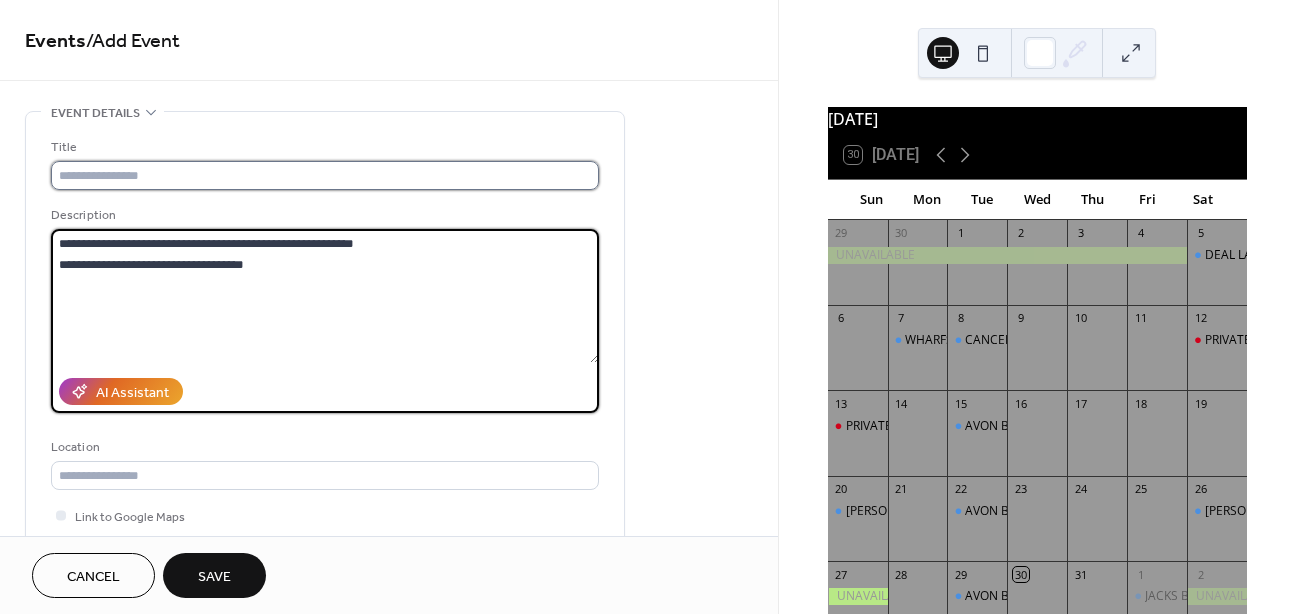click at bounding box center (325, 175) 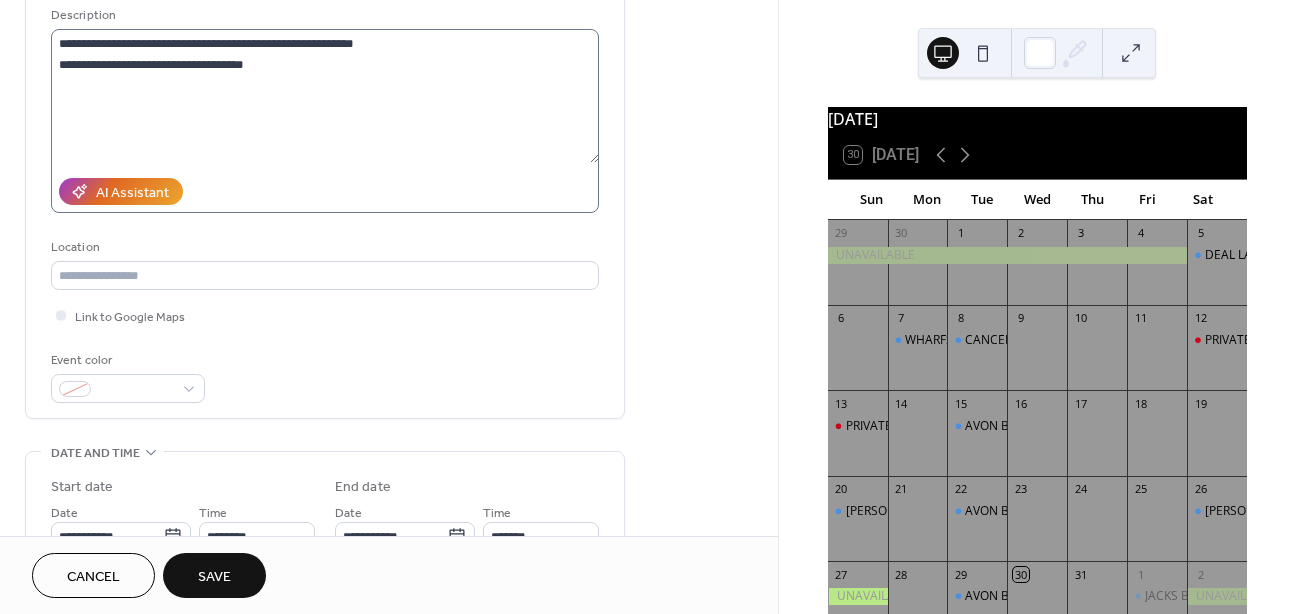 scroll, scrollTop: 204, scrollLeft: 0, axis: vertical 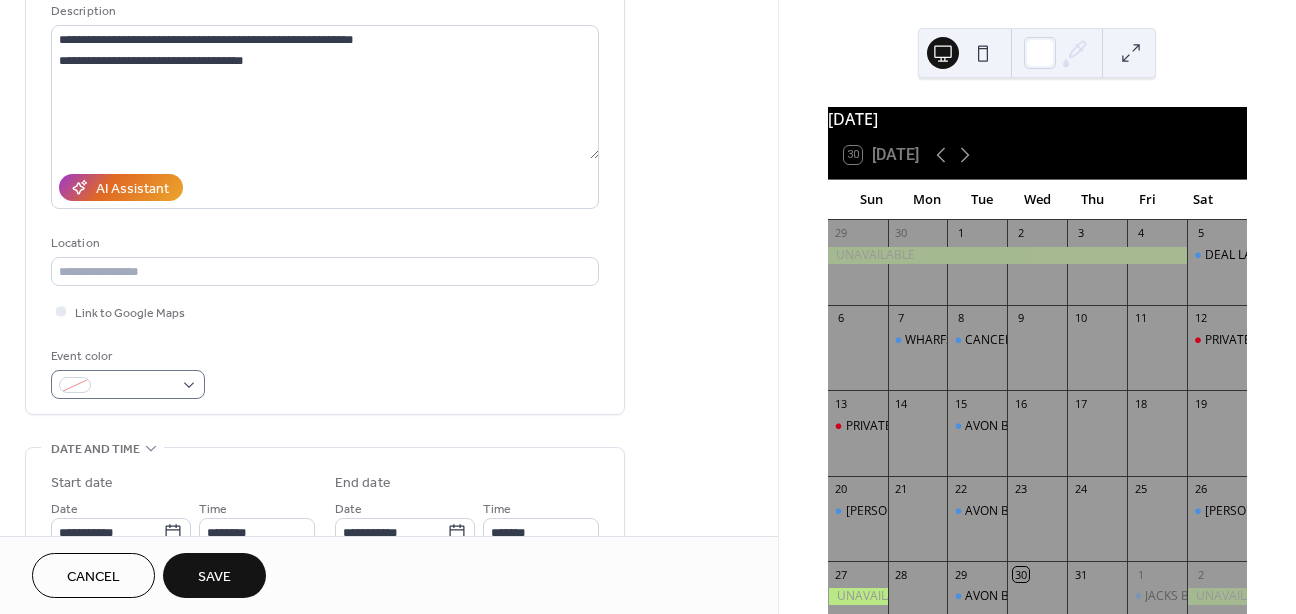 type on "**********" 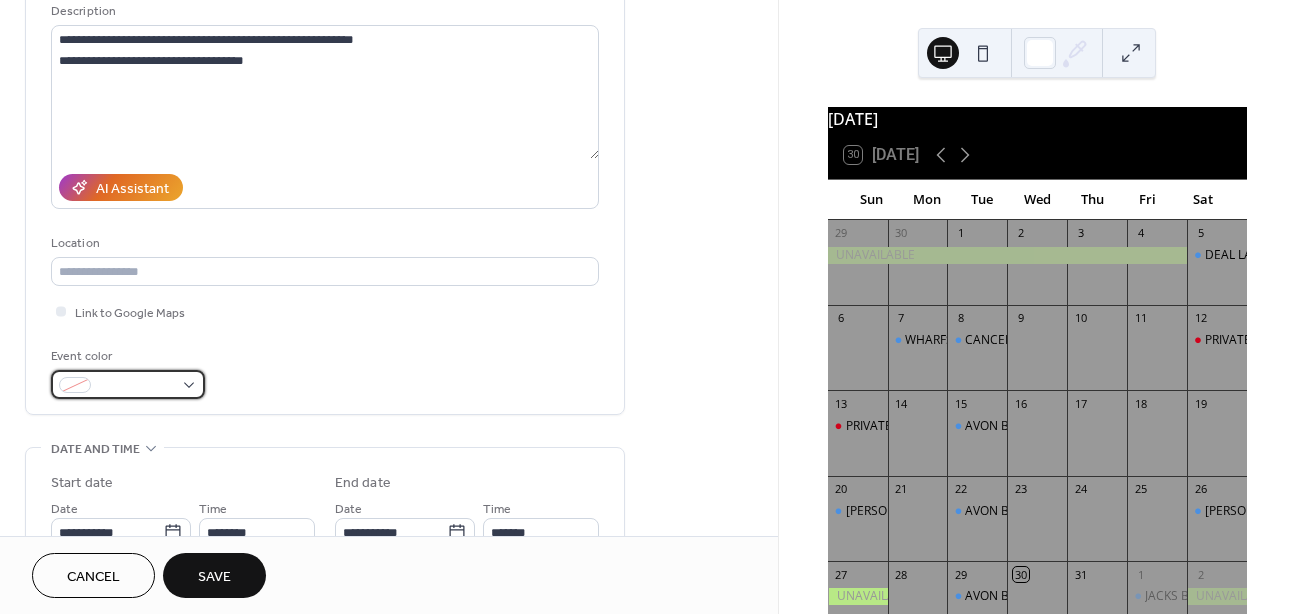 click at bounding box center [136, 386] 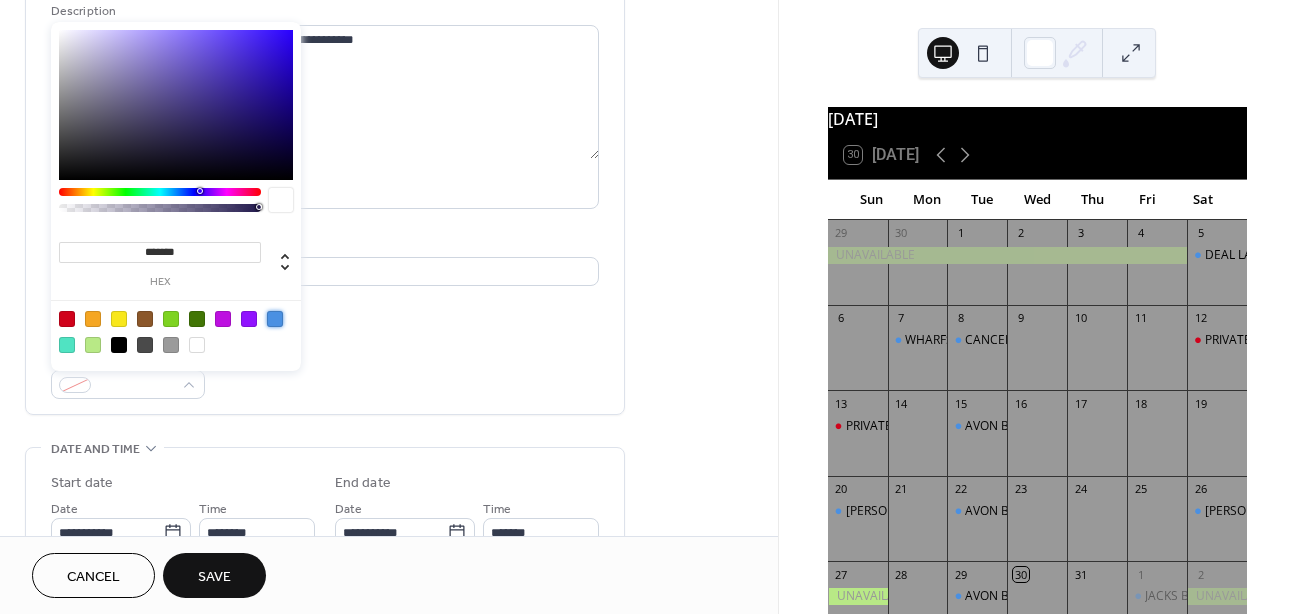 click at bounding box center [275, 319] 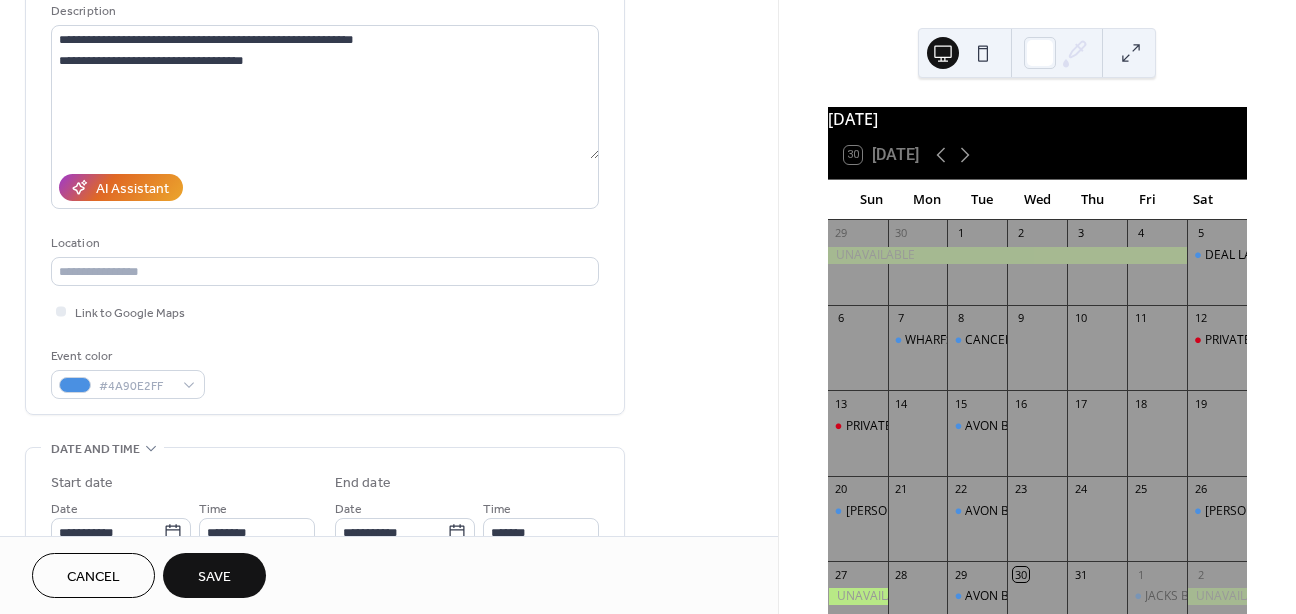 click on "**********" at bounding box center [325, 166] 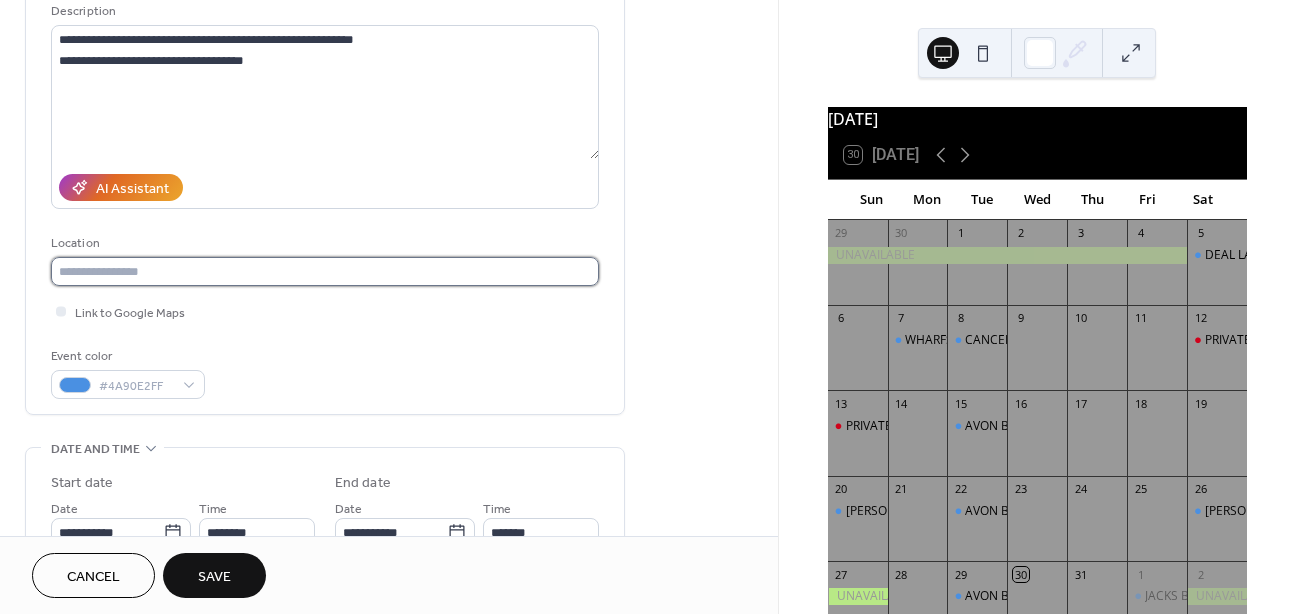 click at bounding box center (325, 271) 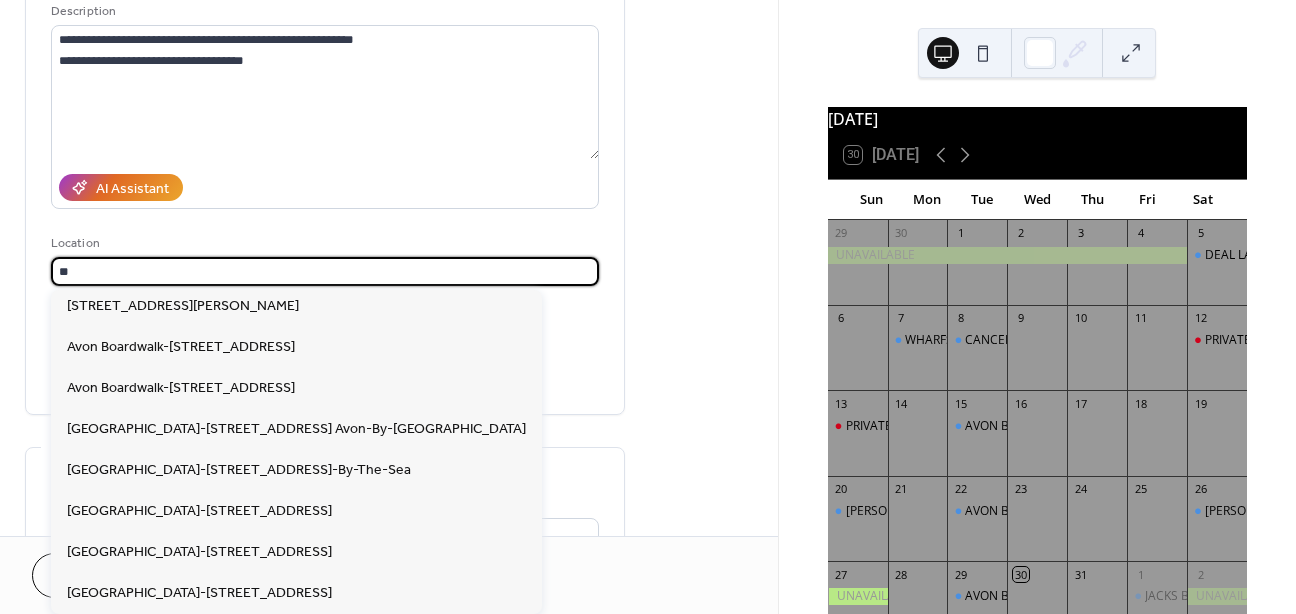 scroll, scrollTop: 405, scrollLeft: 0, axis: vertical 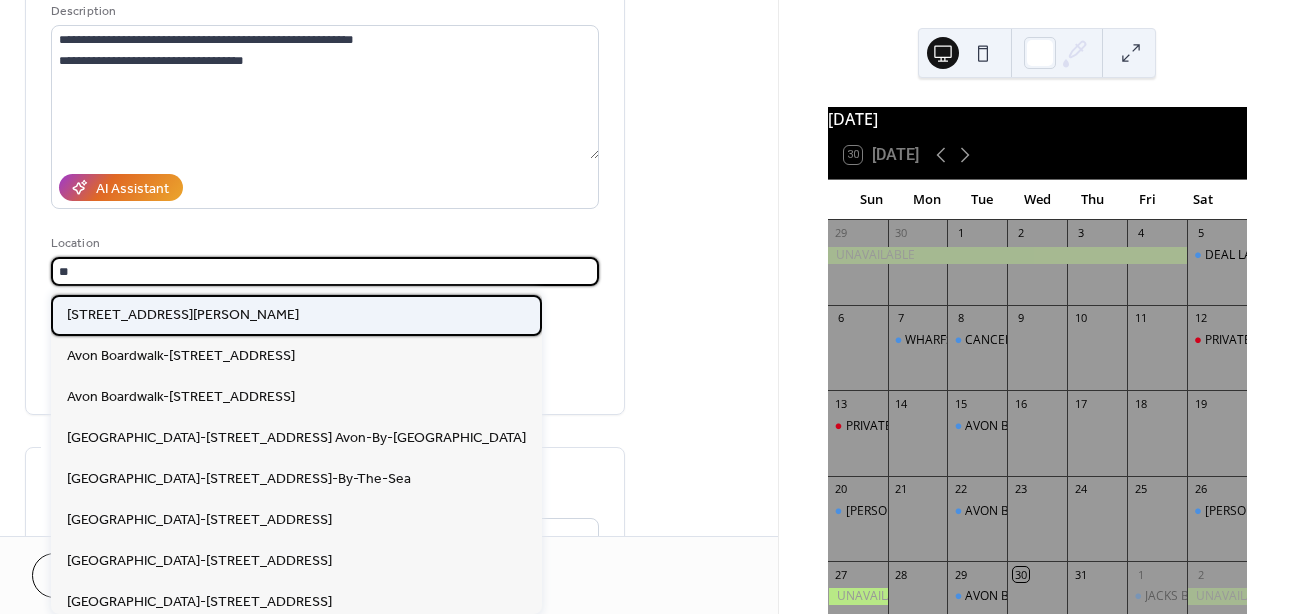 click on "[STREET_ADDRESS][PERSON_NAME]" at bounding box center (183, 315) 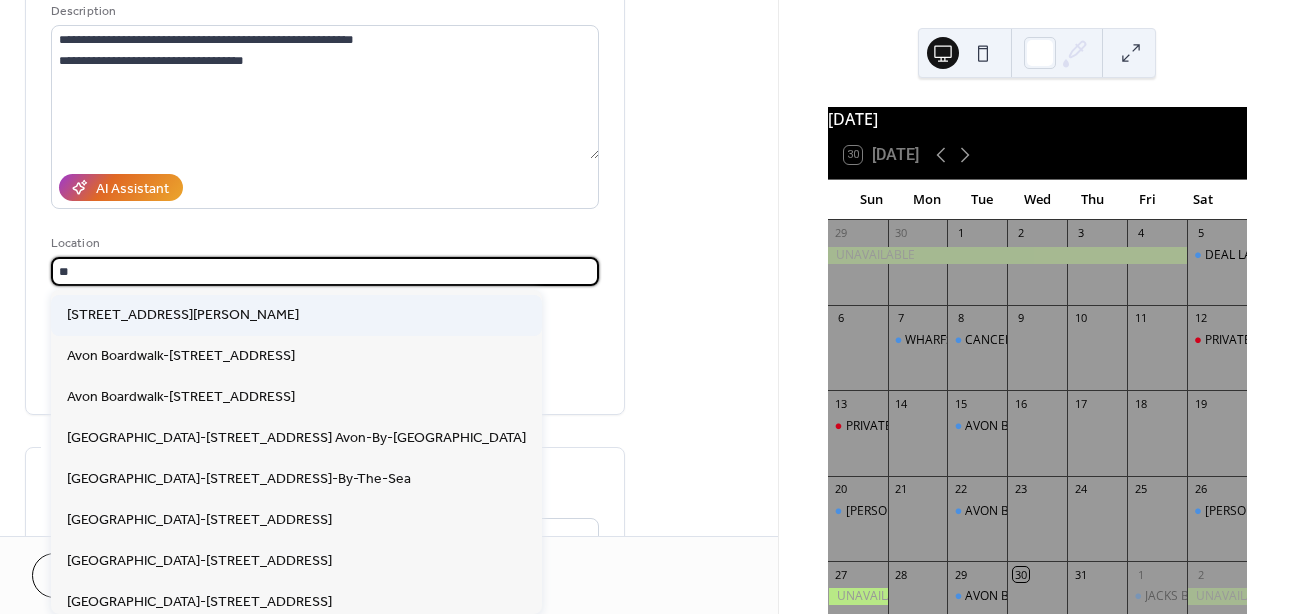 type on "**********" 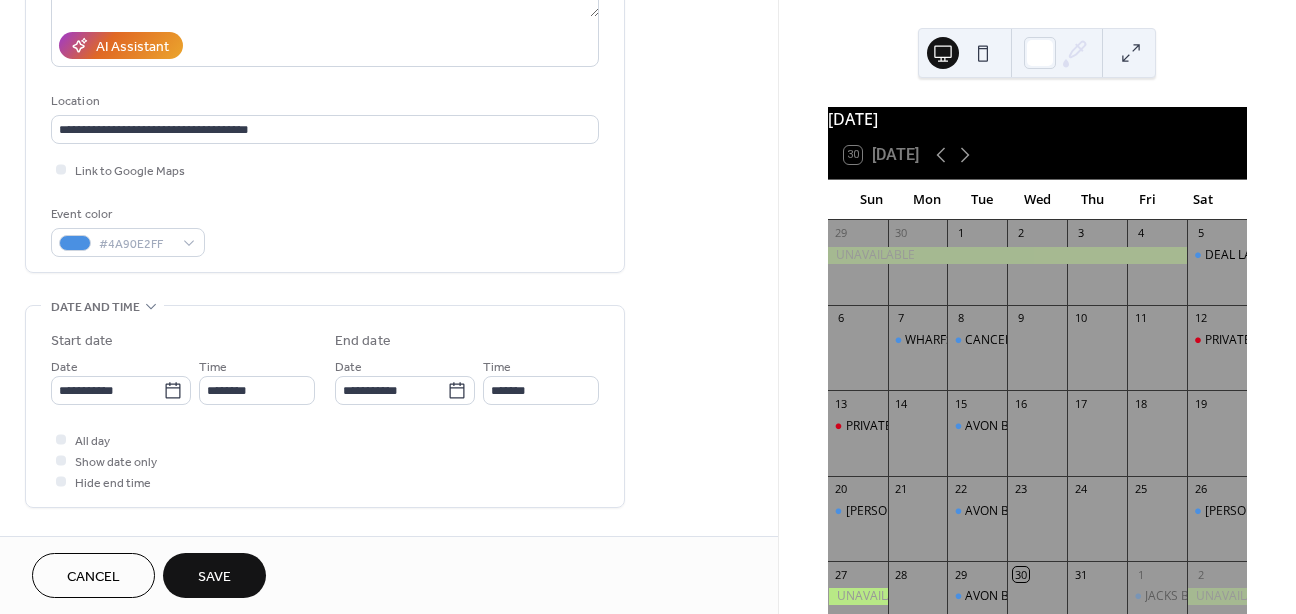 scroll, scrollTop: 350, scrollLeft: 0, axis: vertical 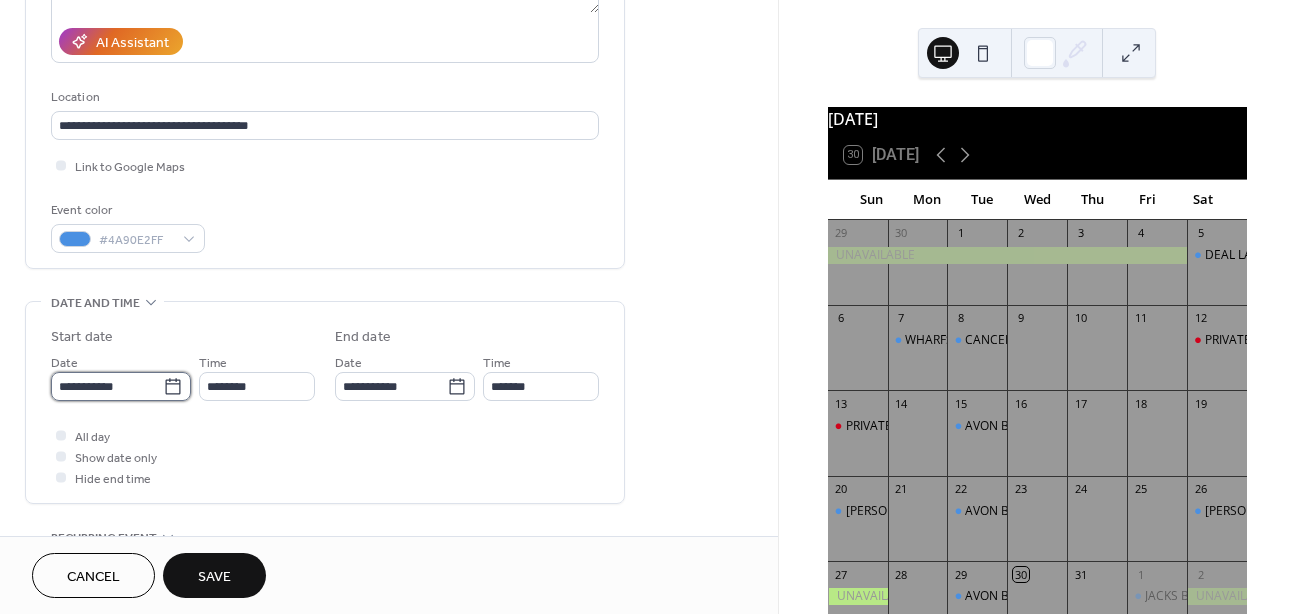 click on "**********" at bounding box center [107, 386] 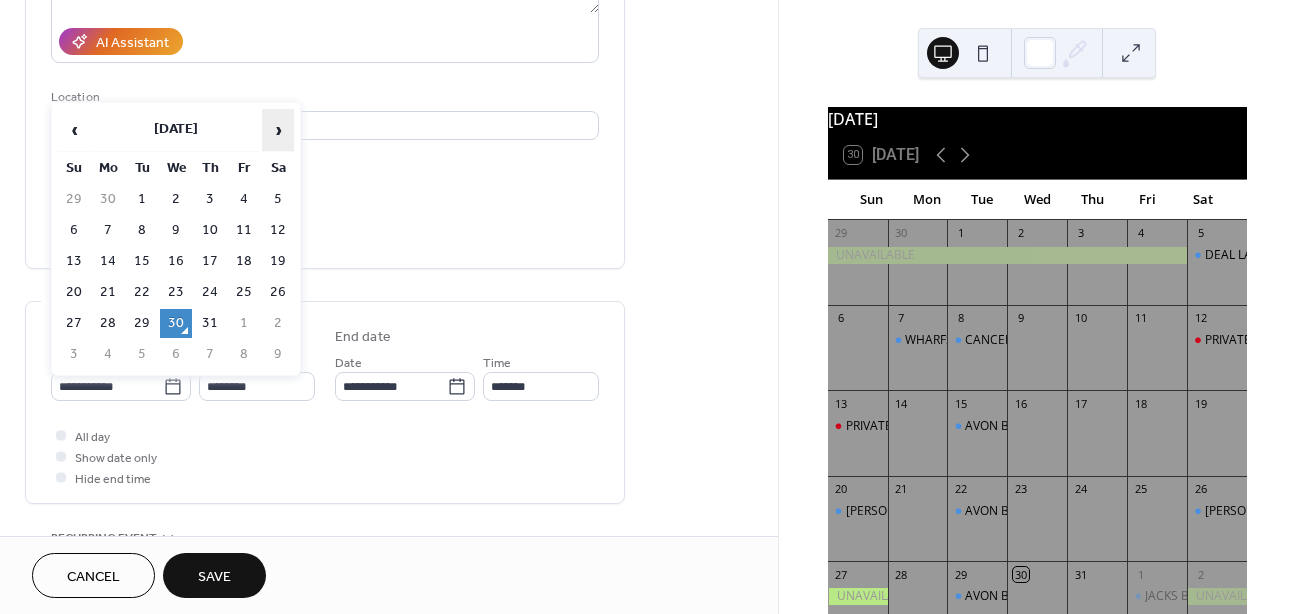 click on "›" at bounding box center (278, 130) 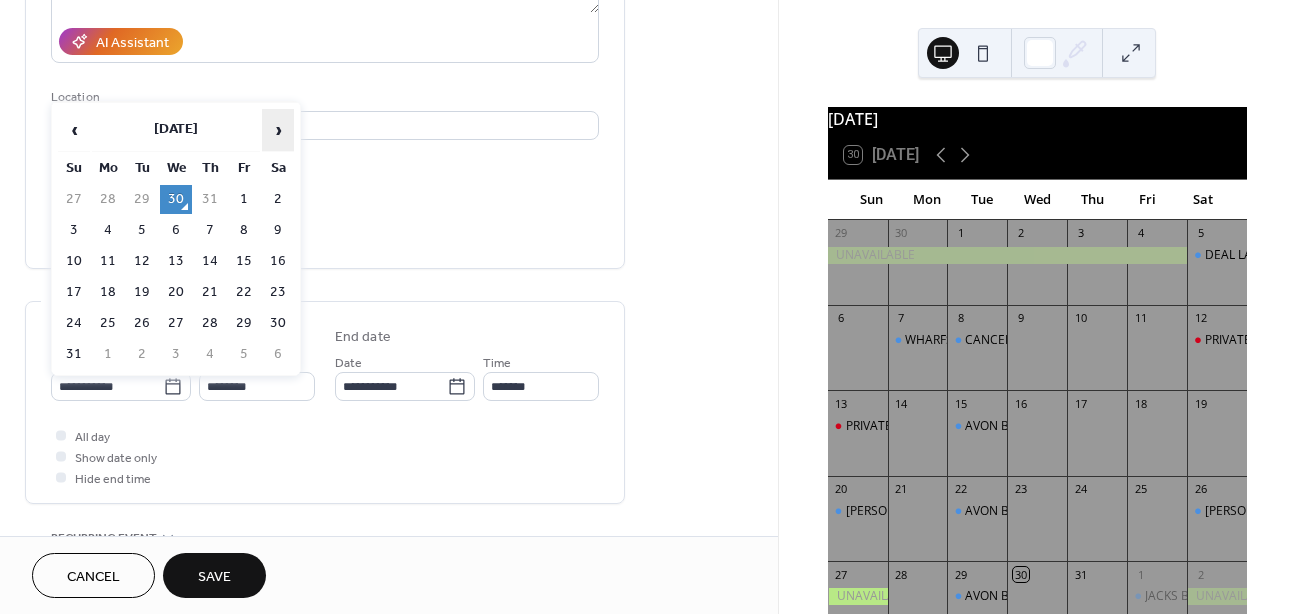 click on "›" at bounding box center (278, 130) 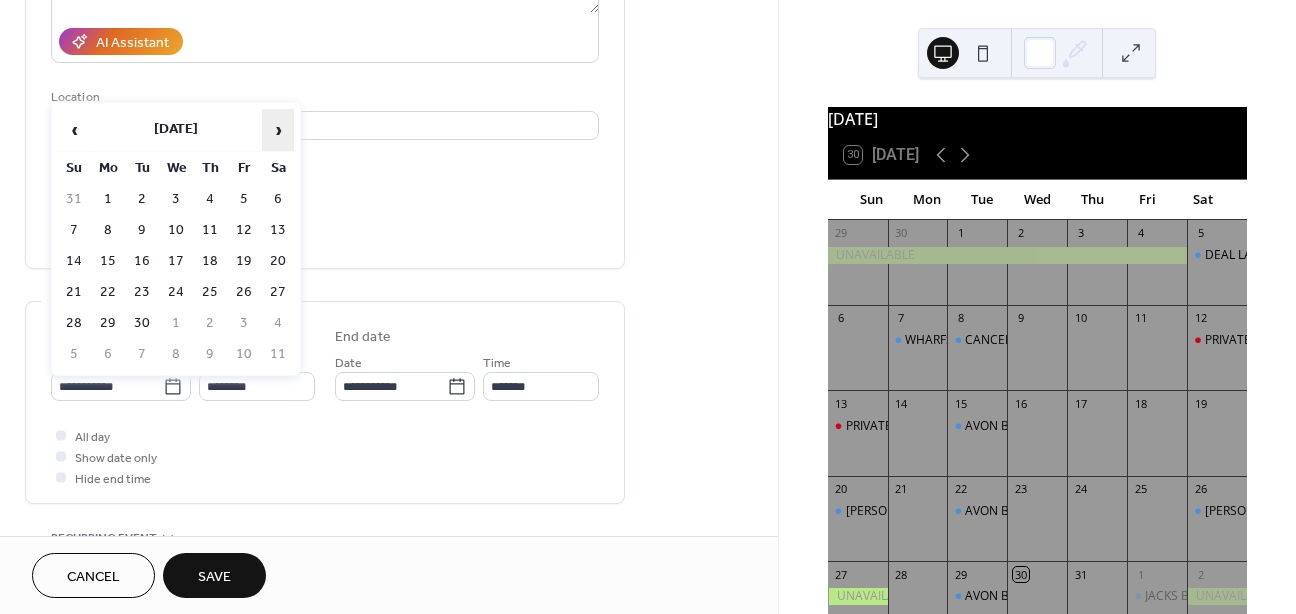 click on "›" at bounding box center [278, 130] 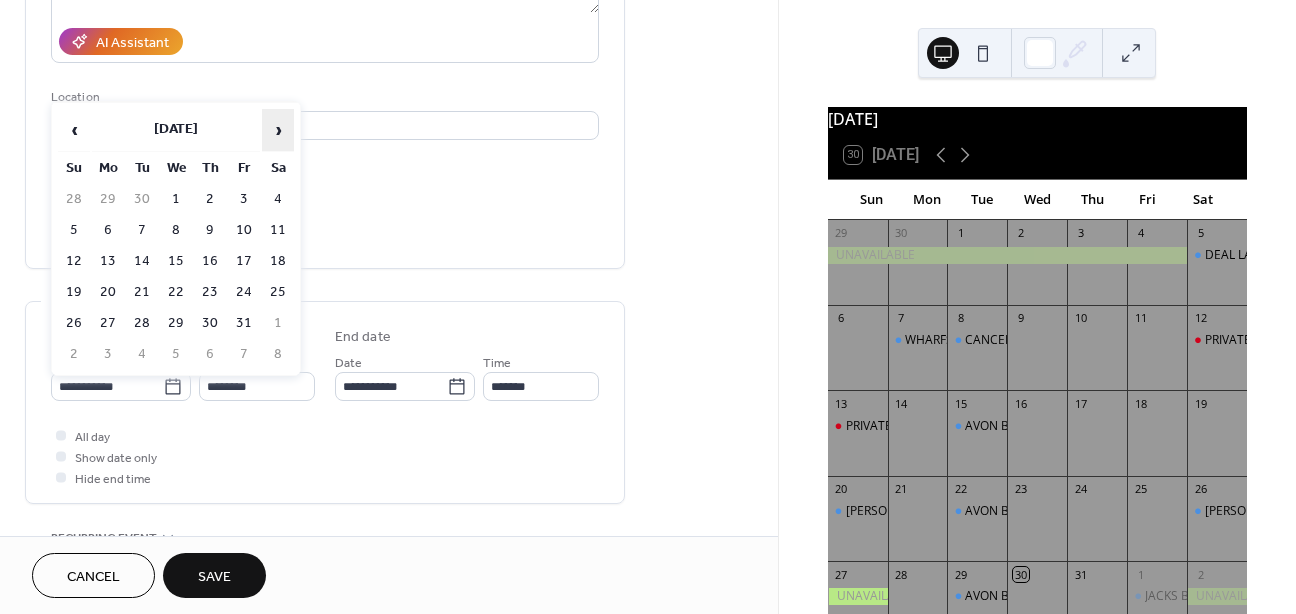 click on "›" at bounding box center [278, 130] 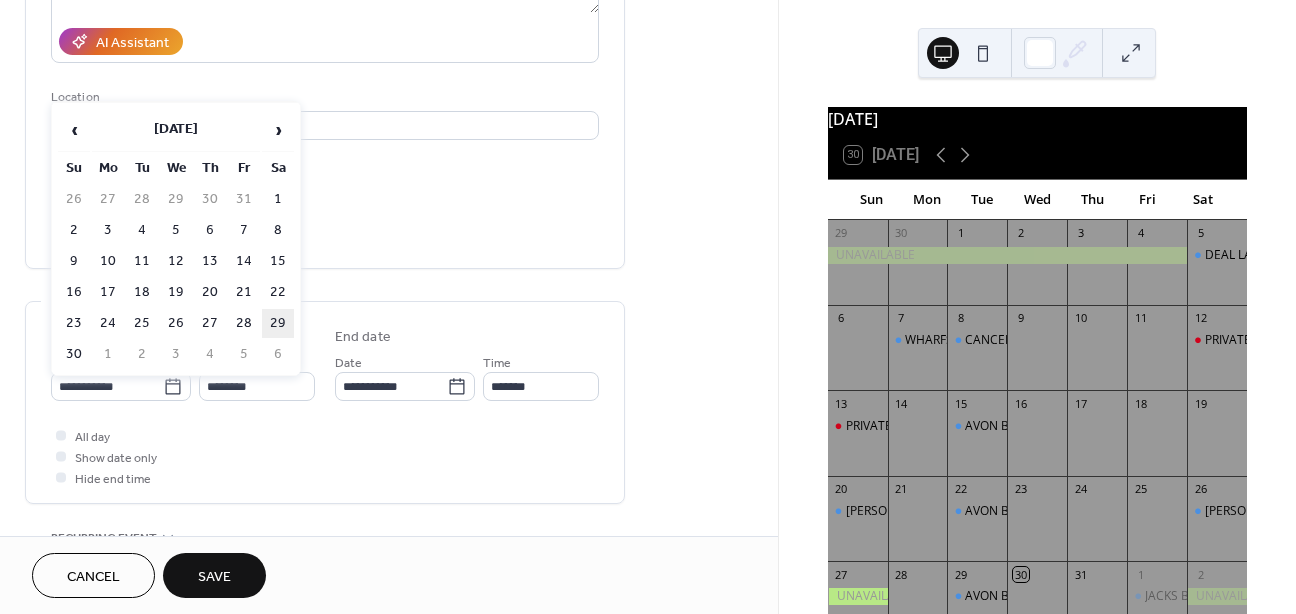 click on "29" at bounding box center [278, 323] 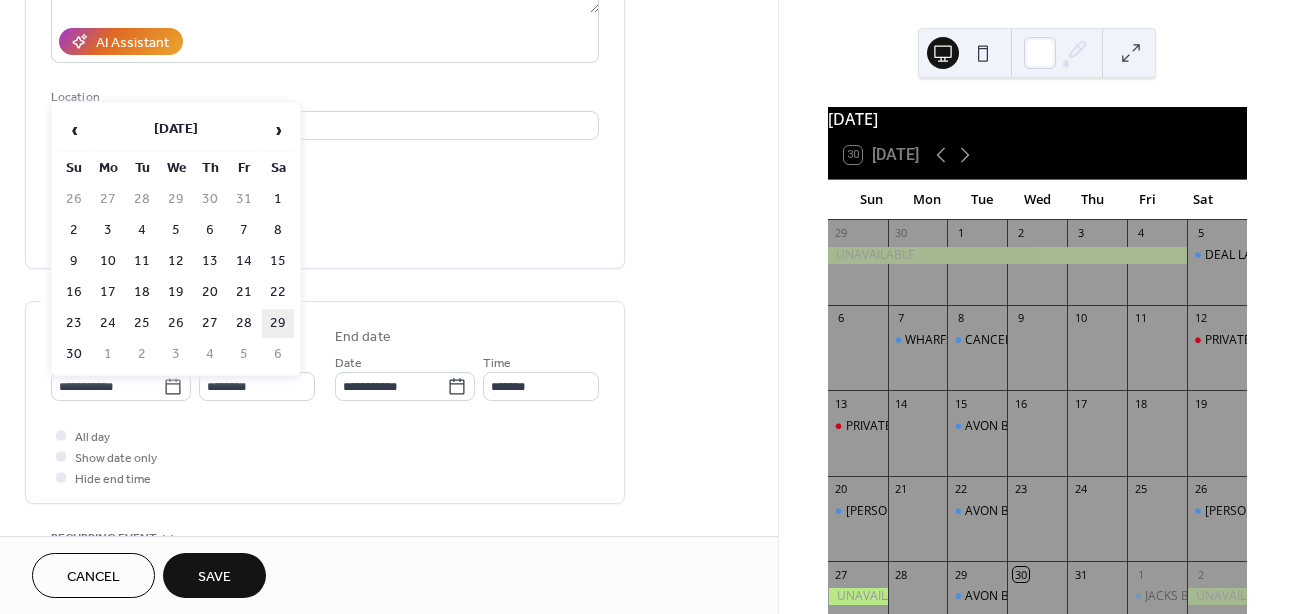 type on "**********" 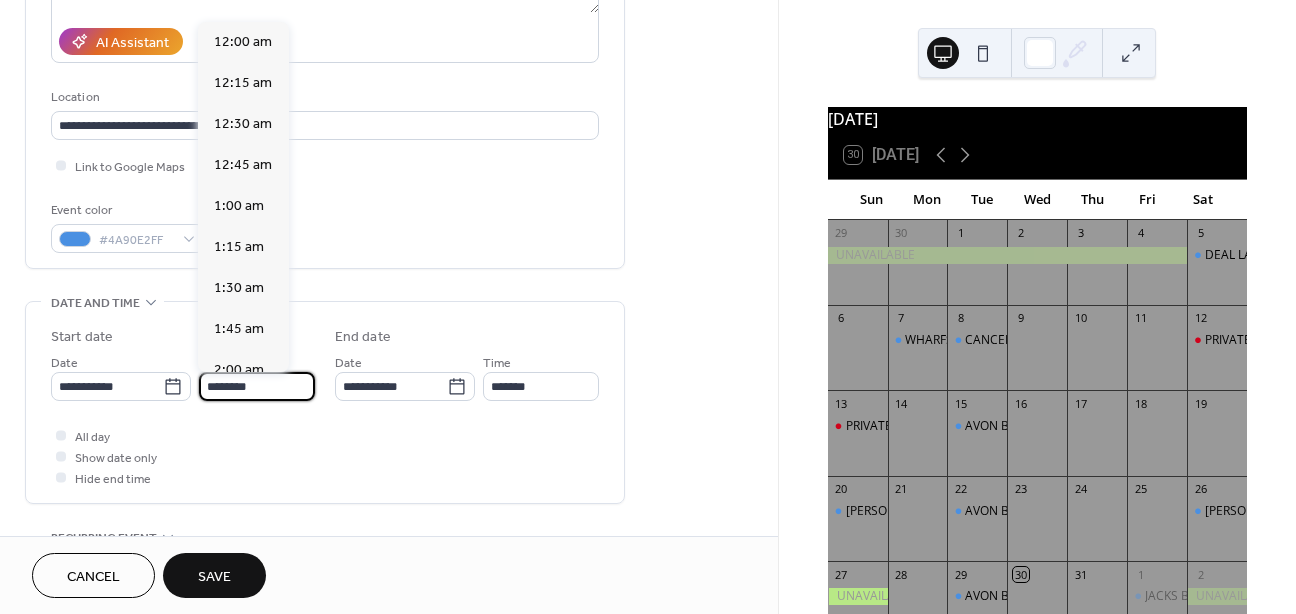 click on "********" at bounding box center (257, 386) 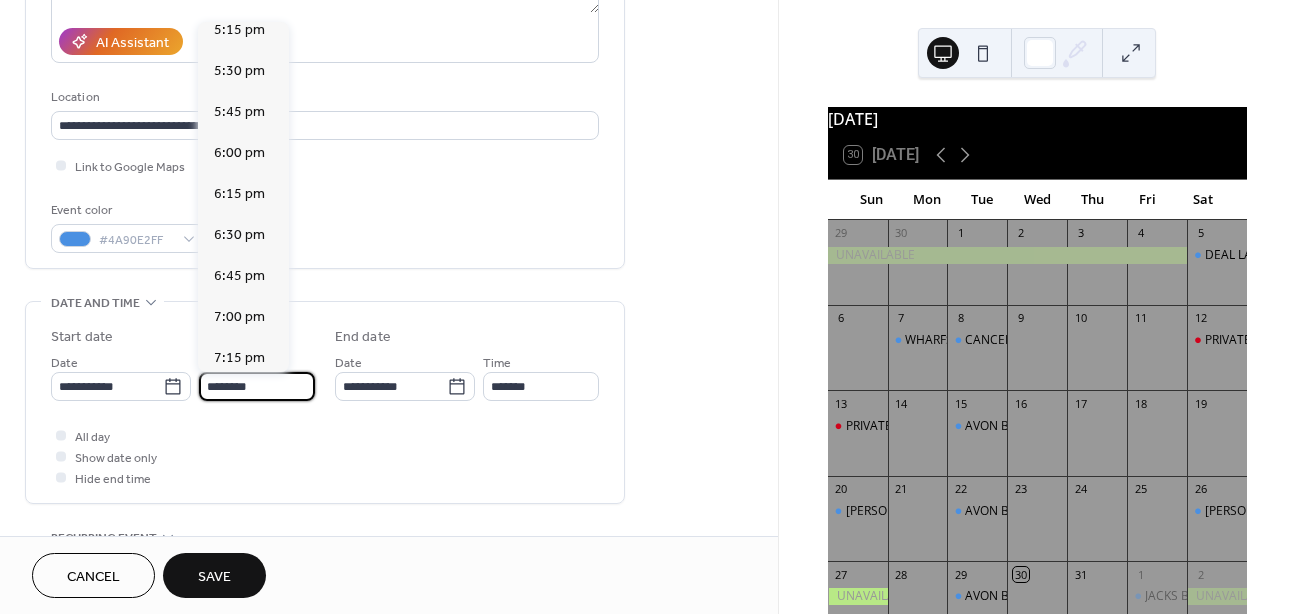 scroll, scrollTop: 2840, scrollLeft: 0, axis: vertical 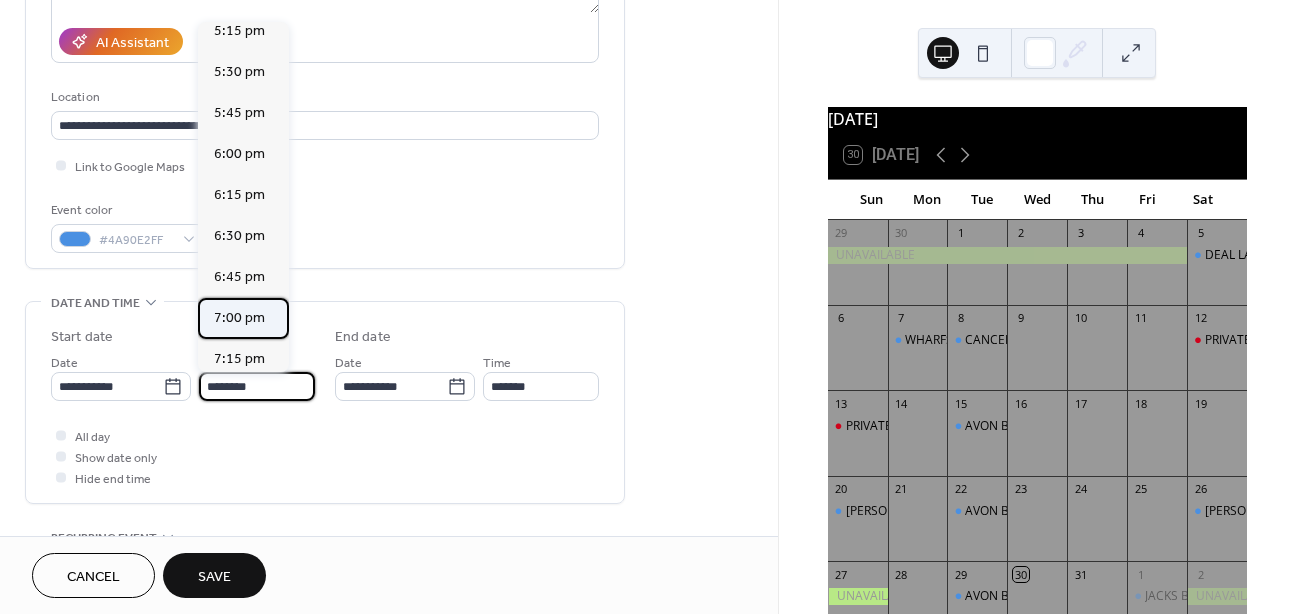 click on "7:00 pm" at bounding box center [239, 318] 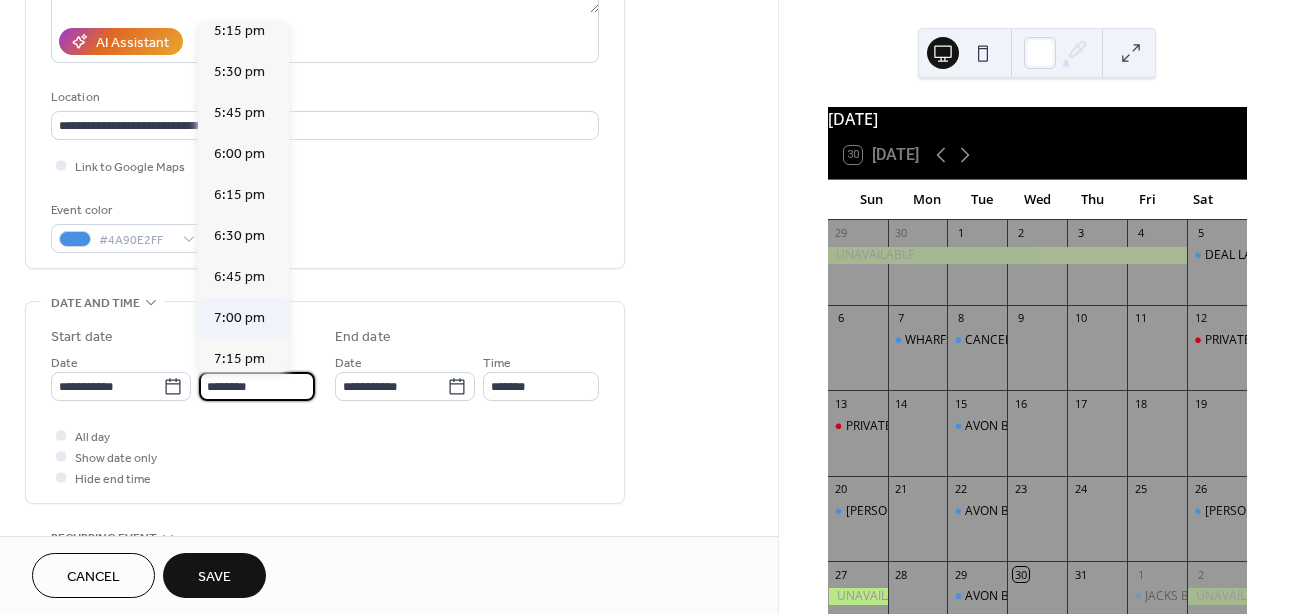 type on "*******" 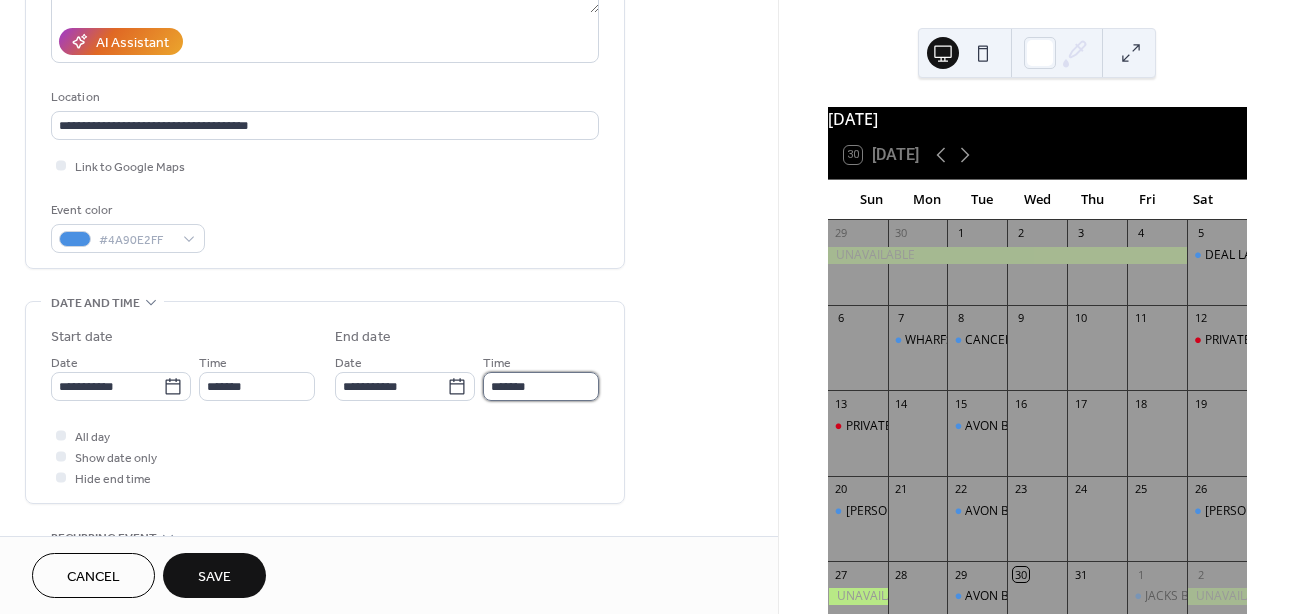 click on "*******" at bounding box center (541, 386) 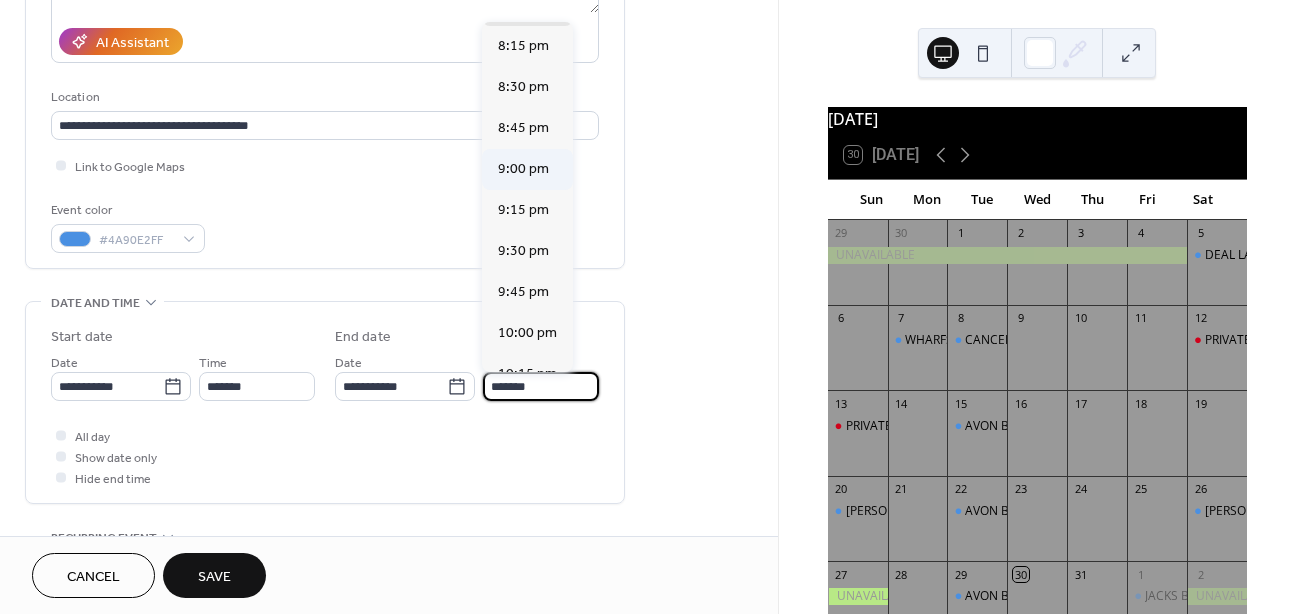 scroll, scrollTop: 165, scrollLeft: 0, axis: vertical 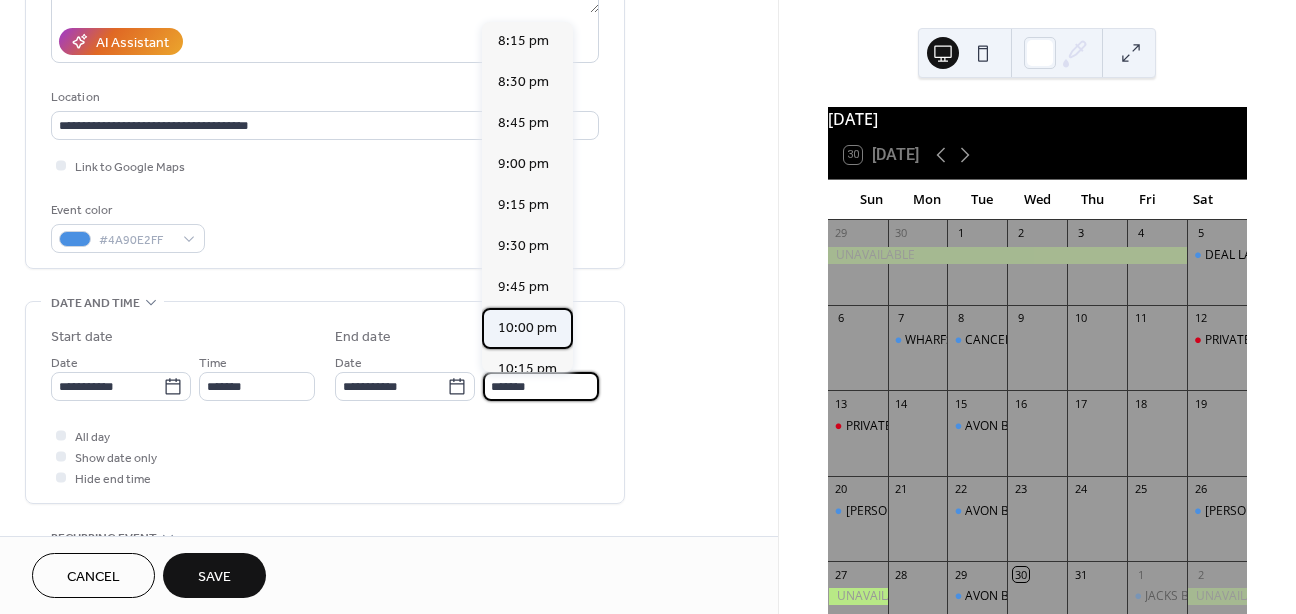 click on "10:00 pm" at bounding box center [527, 328] 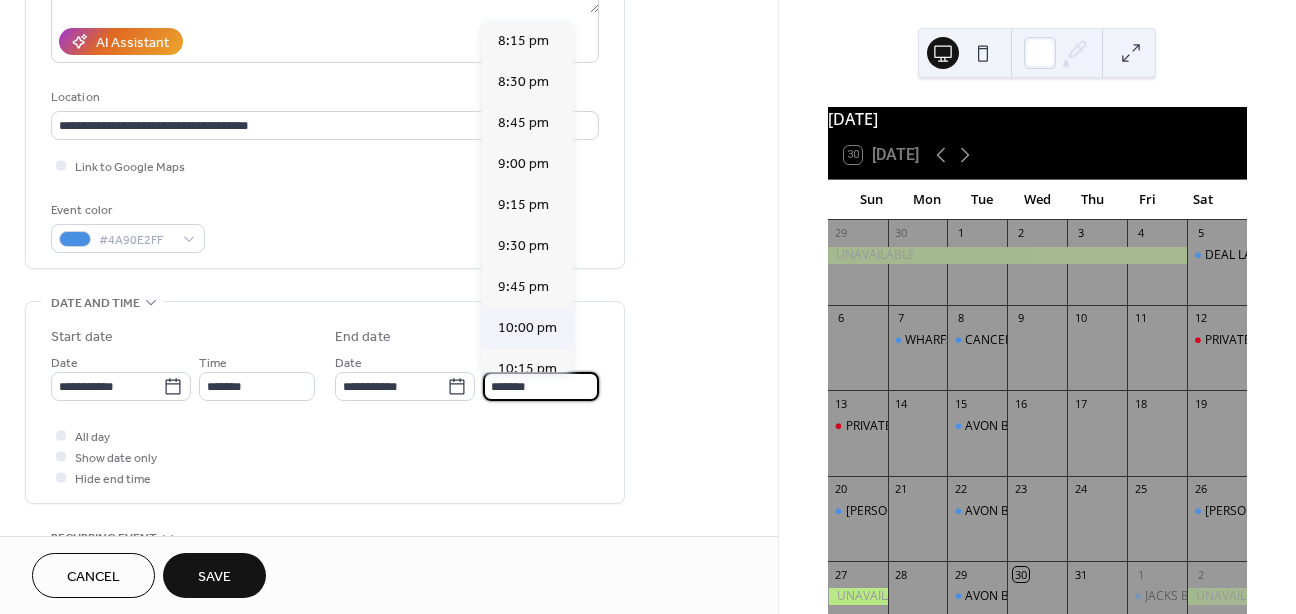 type on "********" 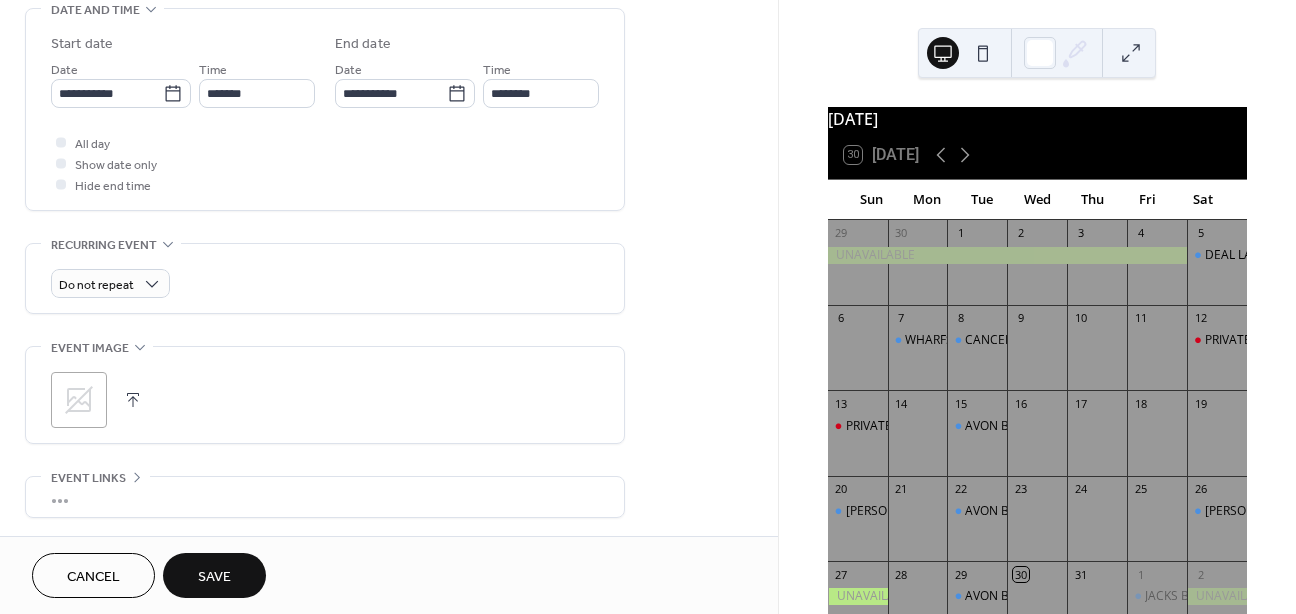 scroll, scrollTop: 646, scrollLeft: 0, axis: vertical 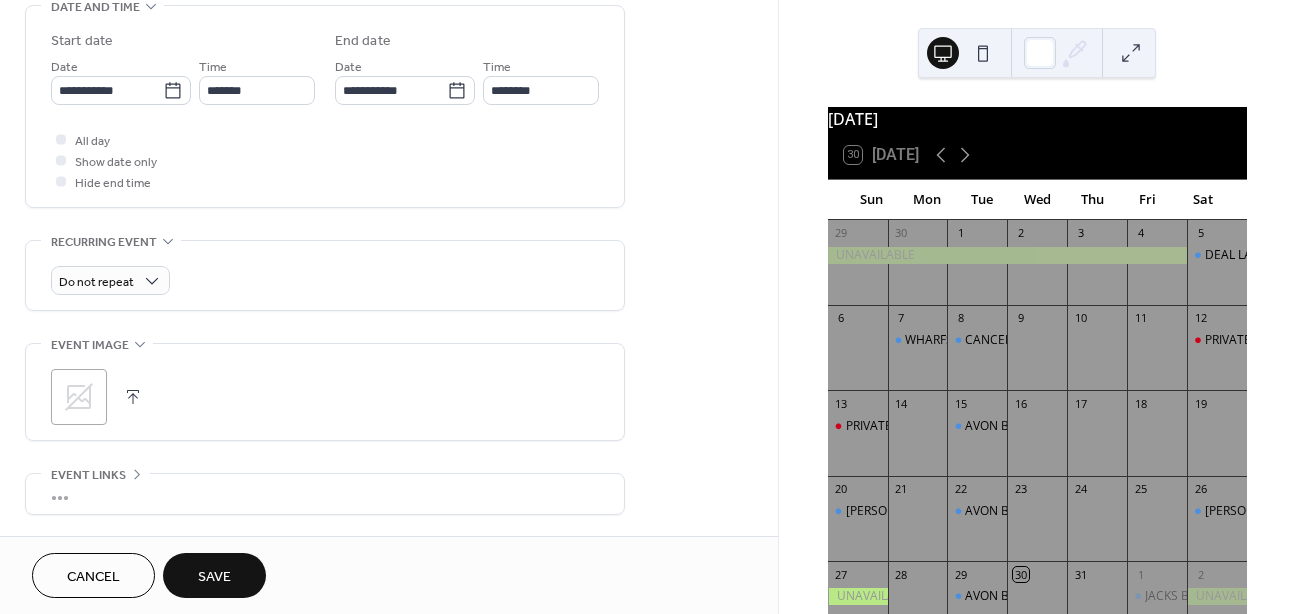 click 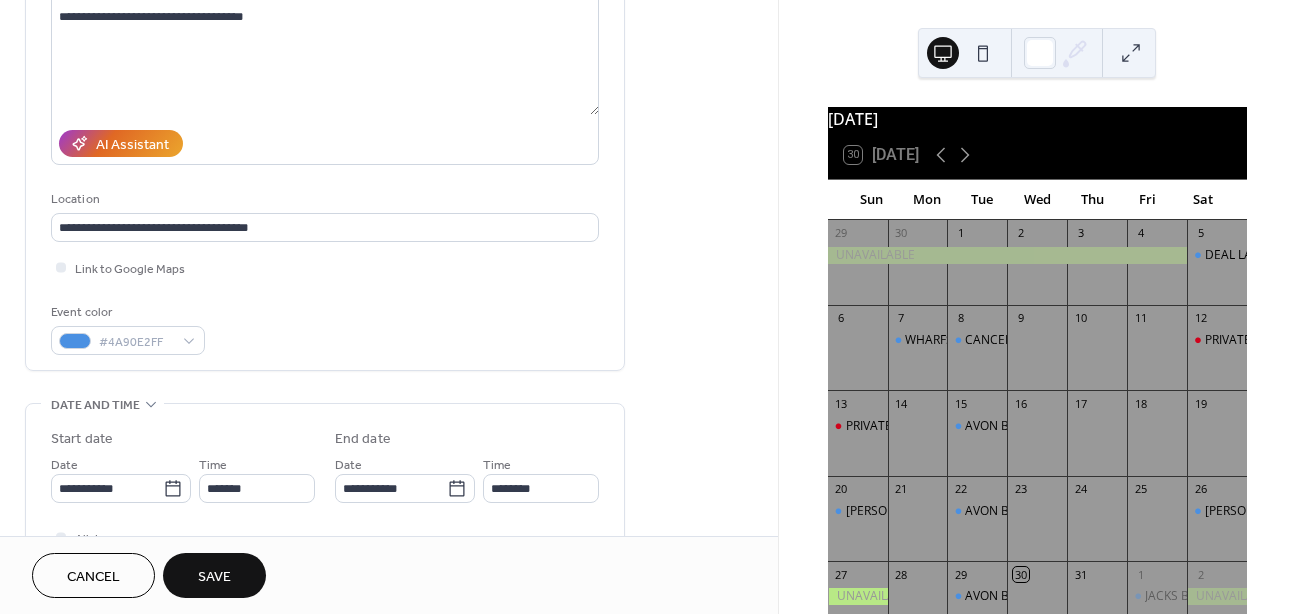 scroll, scrollTop: 0, scrollLeft: 0, axis: both 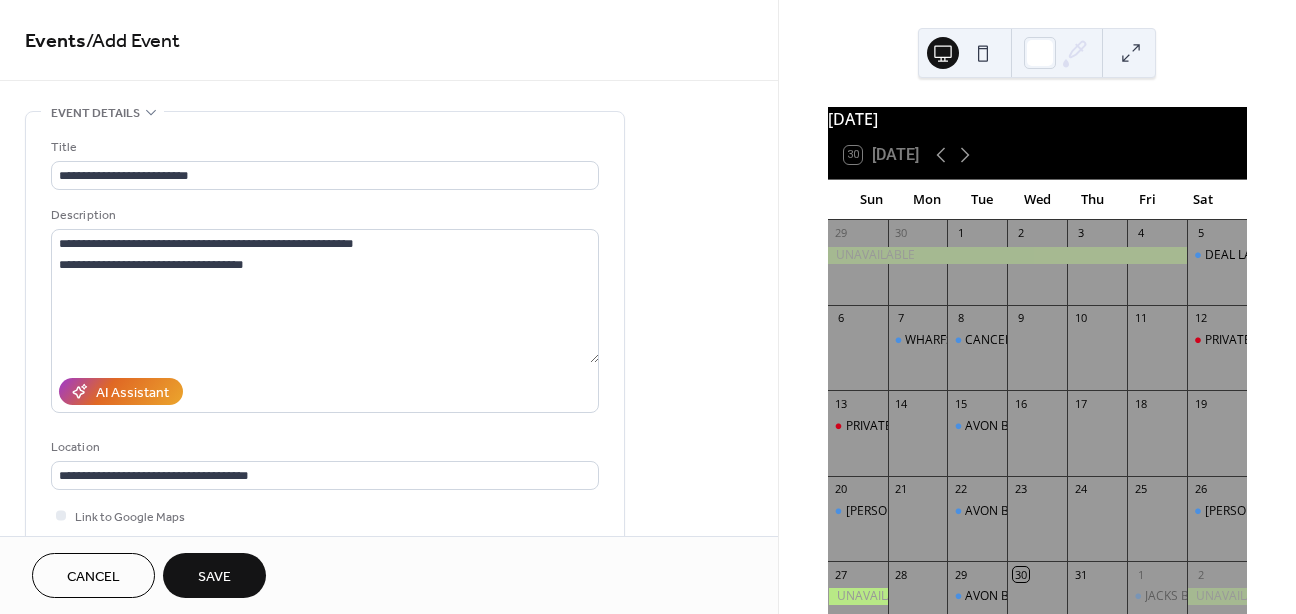 click on "Save" at bounding box center (214, 577) 